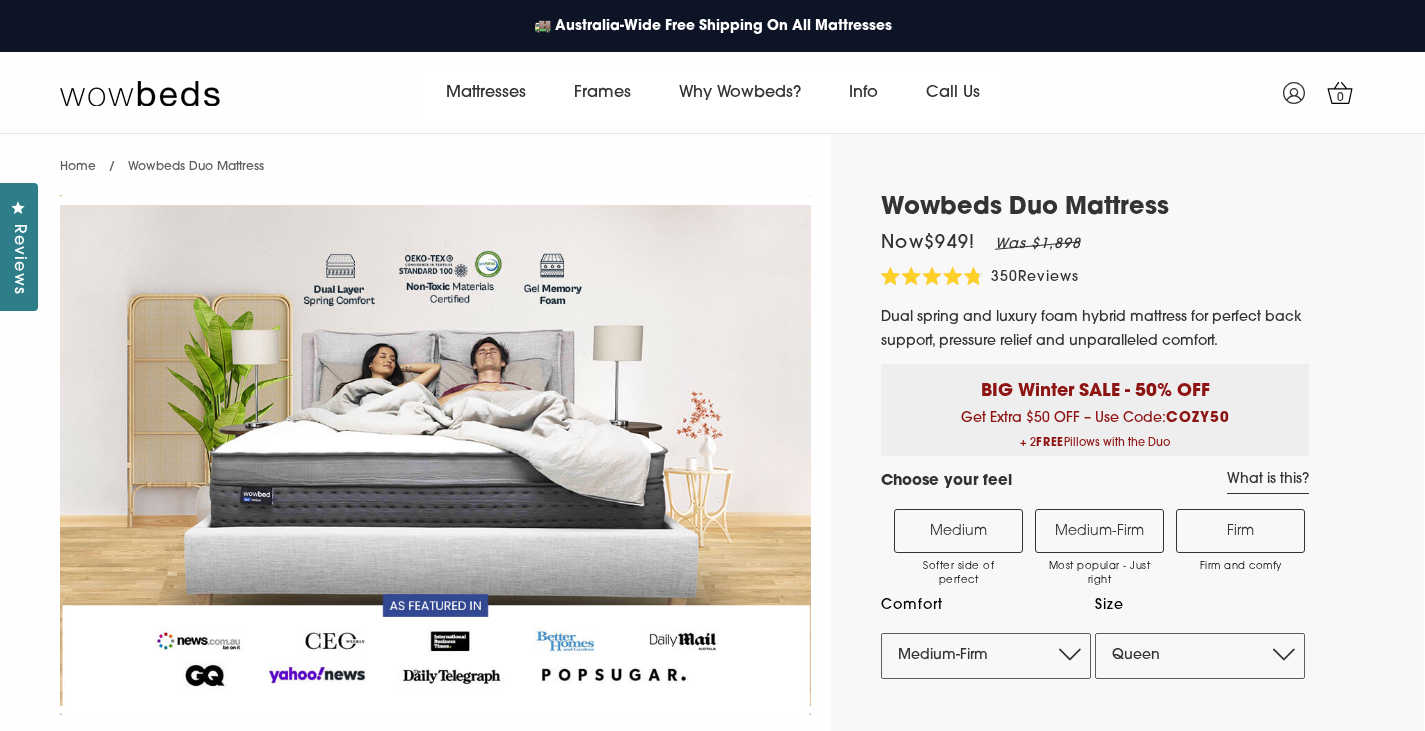 select on "Medium-Firm" 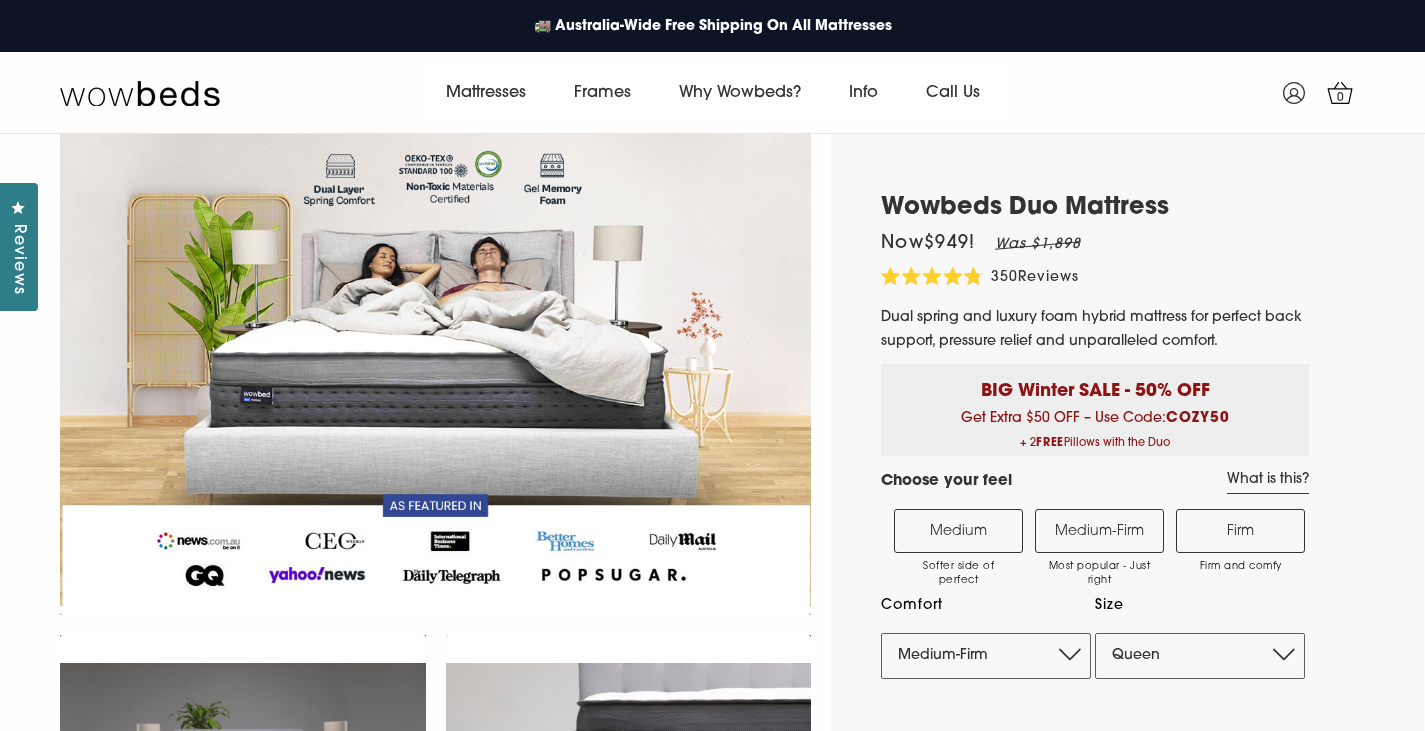 click on "Firm
Firm and comfy" at bounding box center [1240, 531] 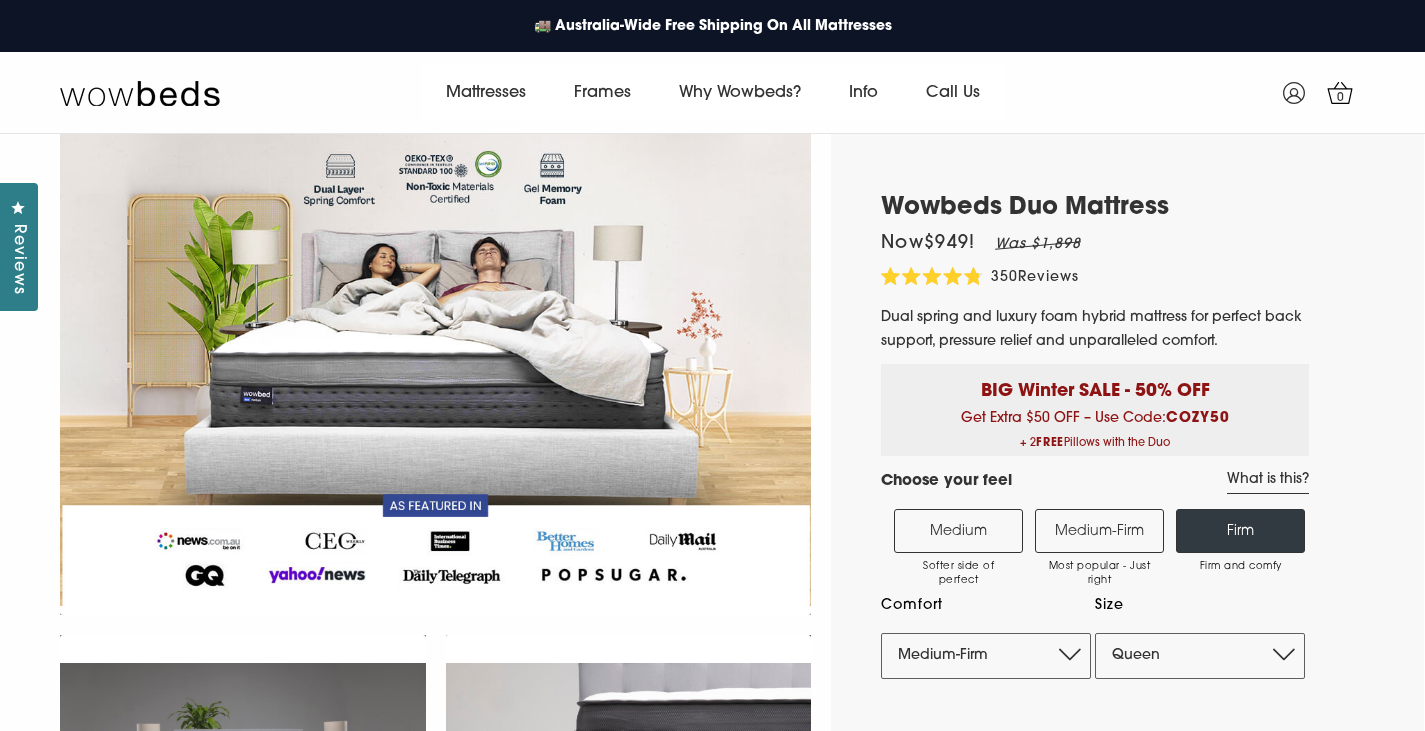 select on "Firm" 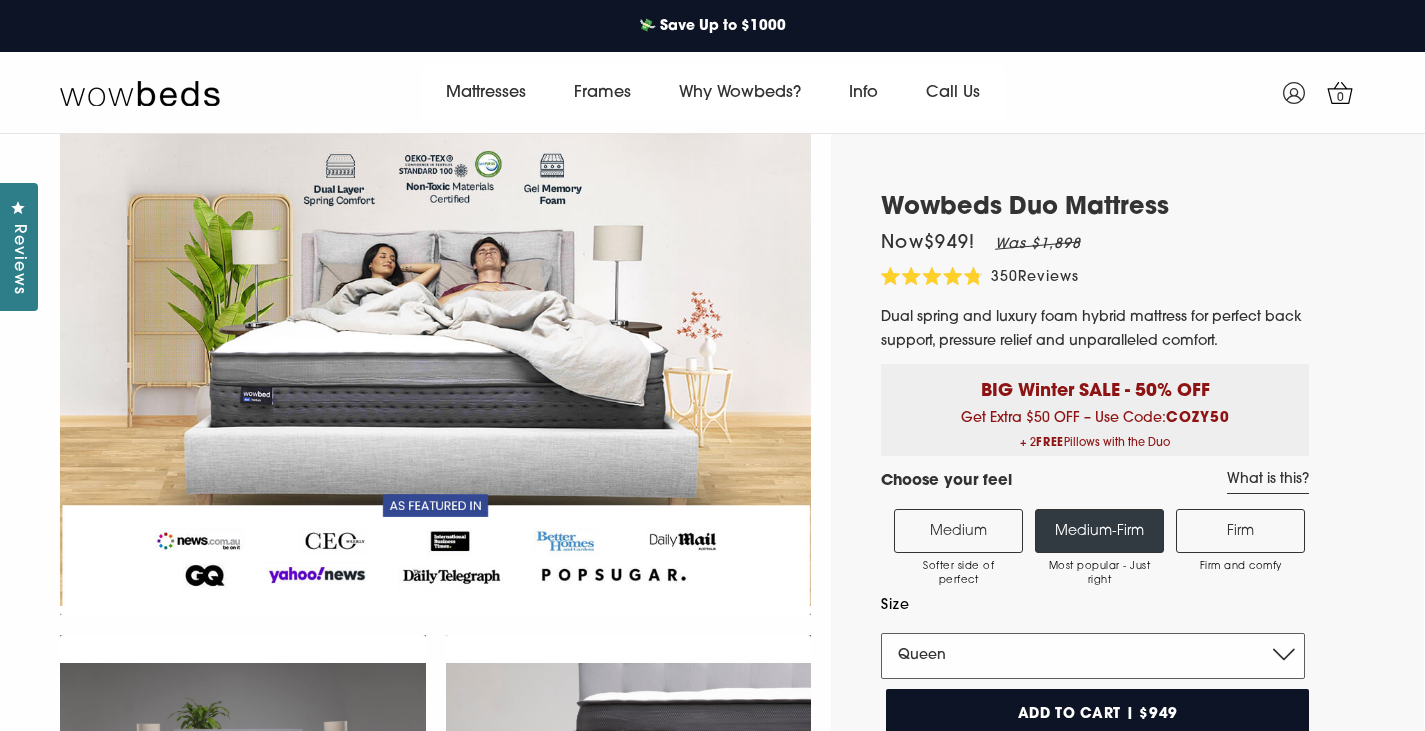 click on "Single King Single Double Queen King" at bounding box center [1093, 656] 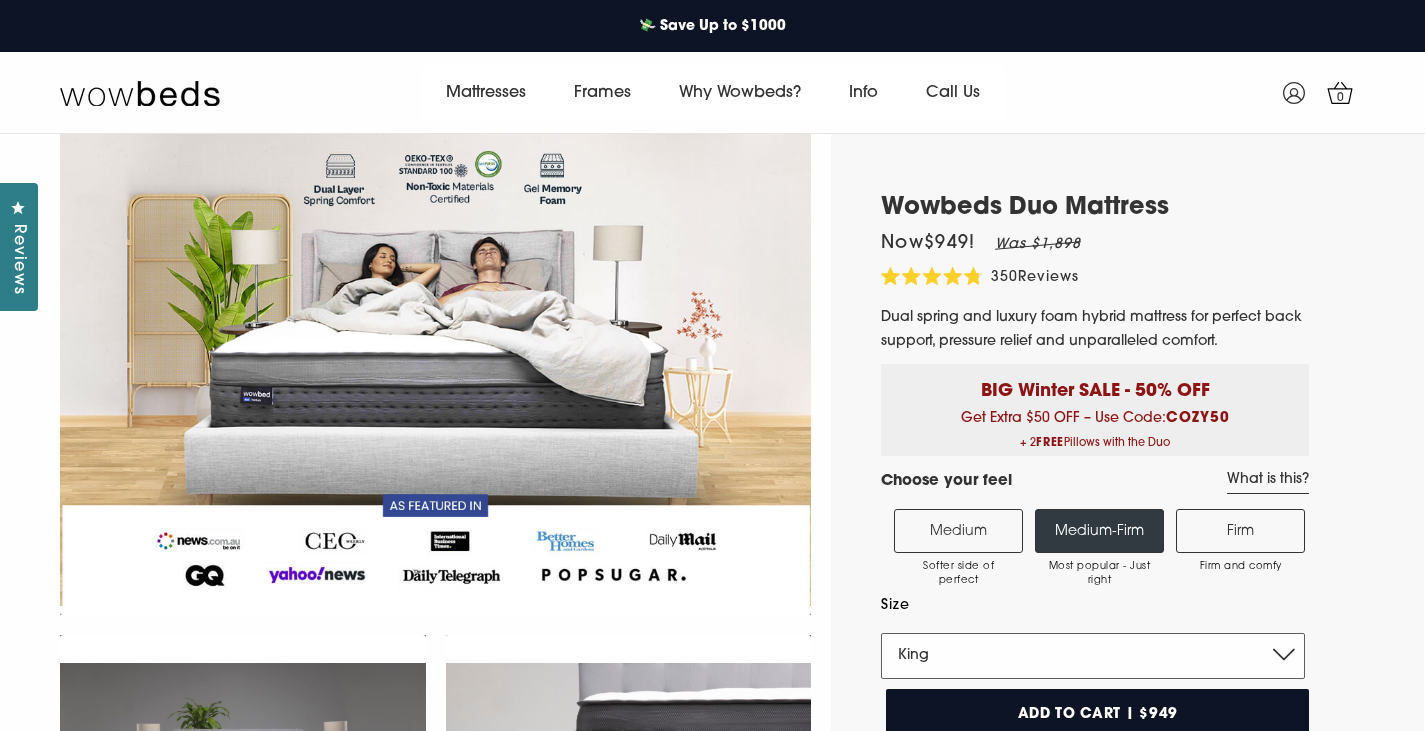 click on "Single King Single Double Queen King" at bounding box center [1093, 656] 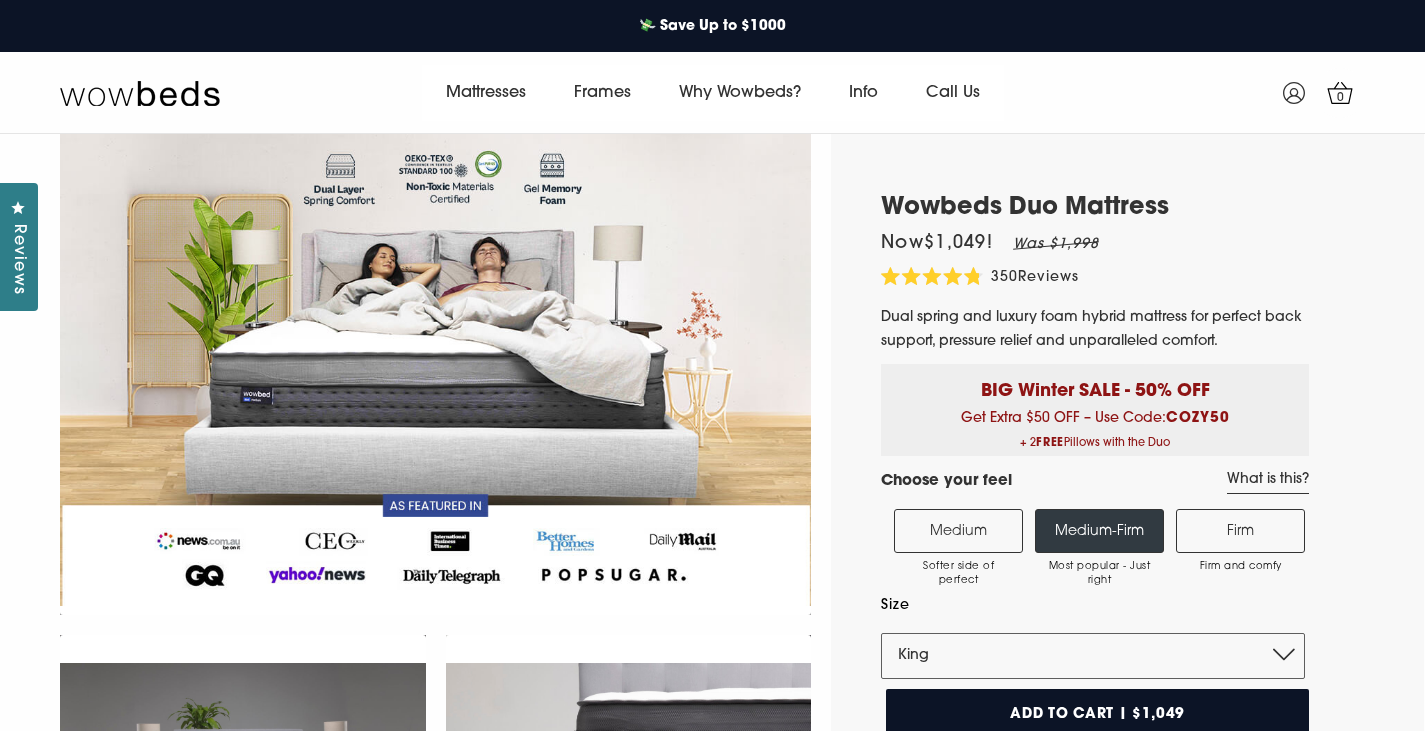 click on "Wowbeds Duo Mattress
Now  $1,049 ! Was $1,998
4.8  Rated 4.8 out of 5 stars 350  Reviews Click to scroll to reviews
Dual spring and luxury foam hybrid mattress for perfect back support, pressure relief and unparalleled comfort.
BIG Winter SALE - 50% OFF
Get Extra $50 OFF – Use Code:  COZY50   + 2  FREE  Pillows with the Duo
Choose your feel
What is this?
Medium
Softer side of perfect" at bounding box center [1080, 1430] 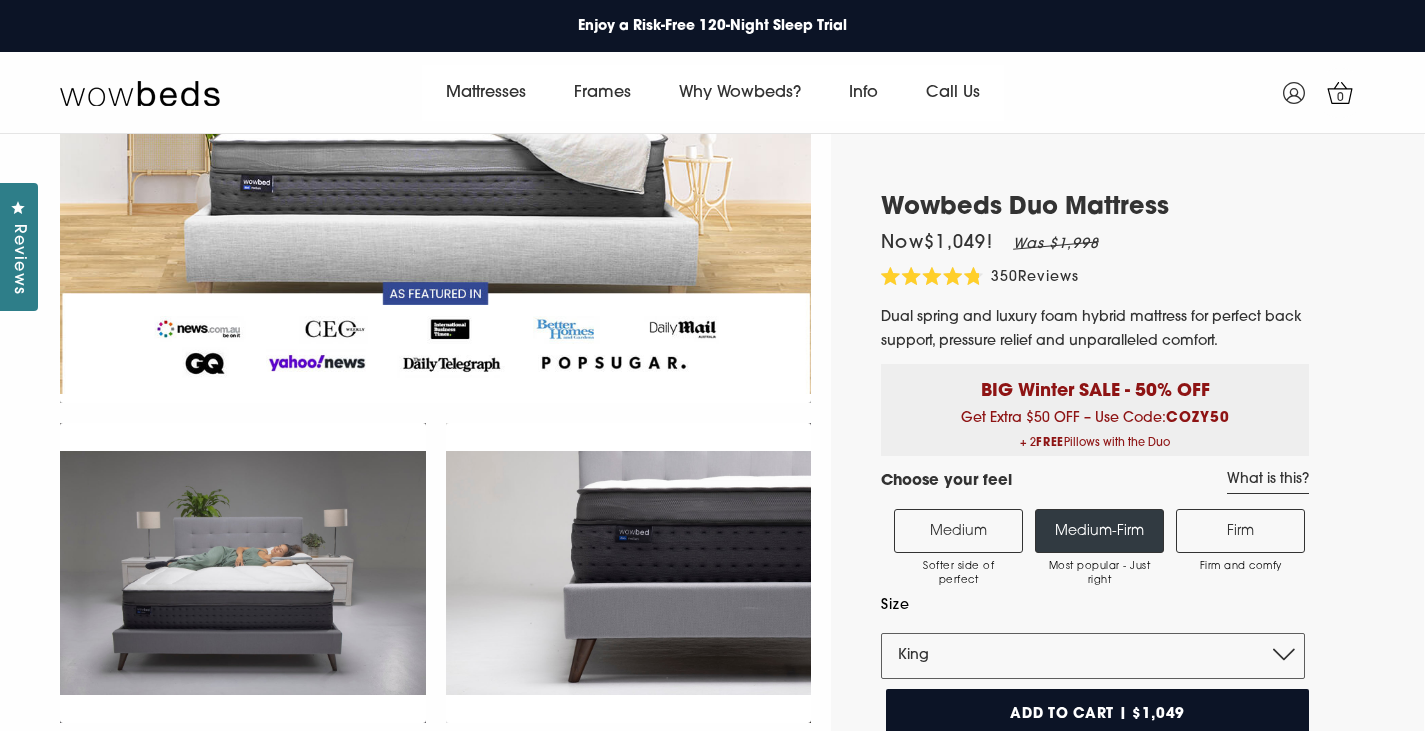 scroll, scrollTop: 316, scrollLeft: 0, axis: vertical 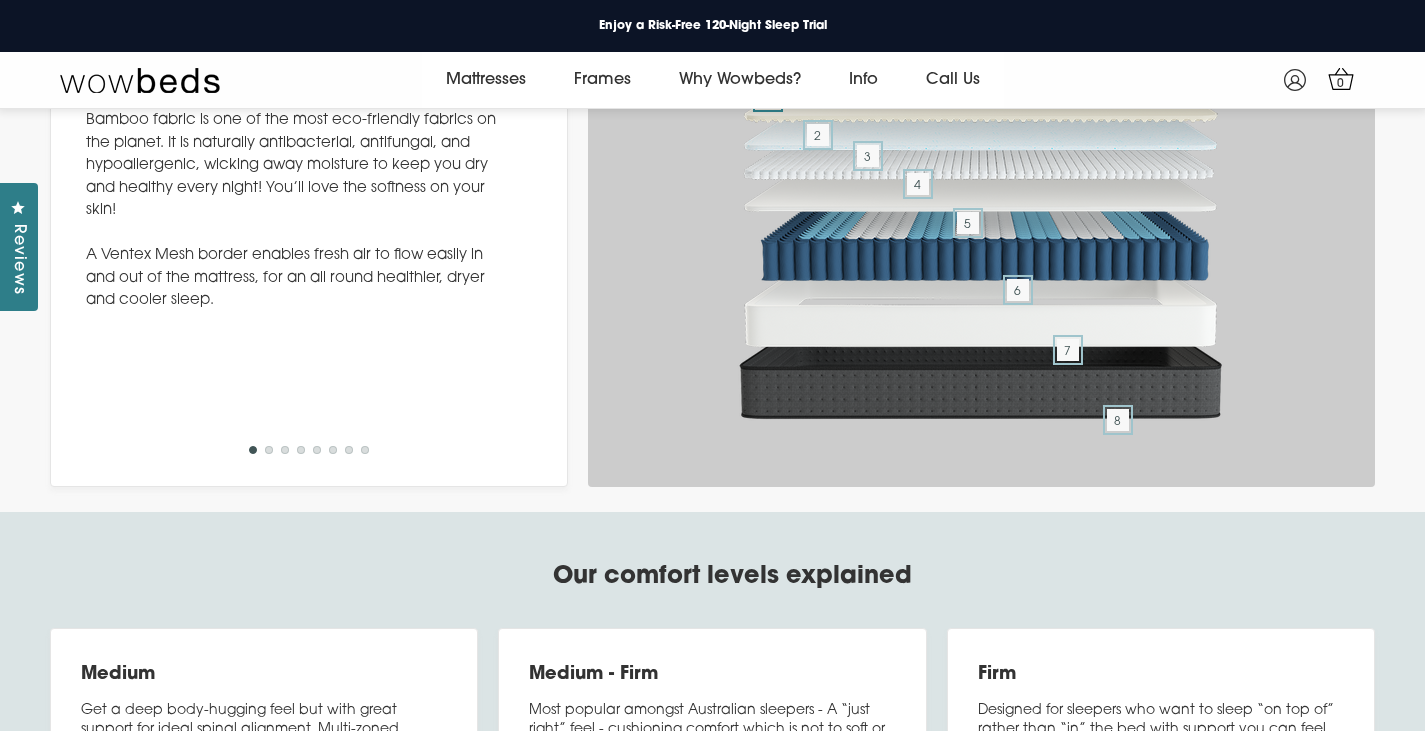click on "2" at bounding box center (269, 450) 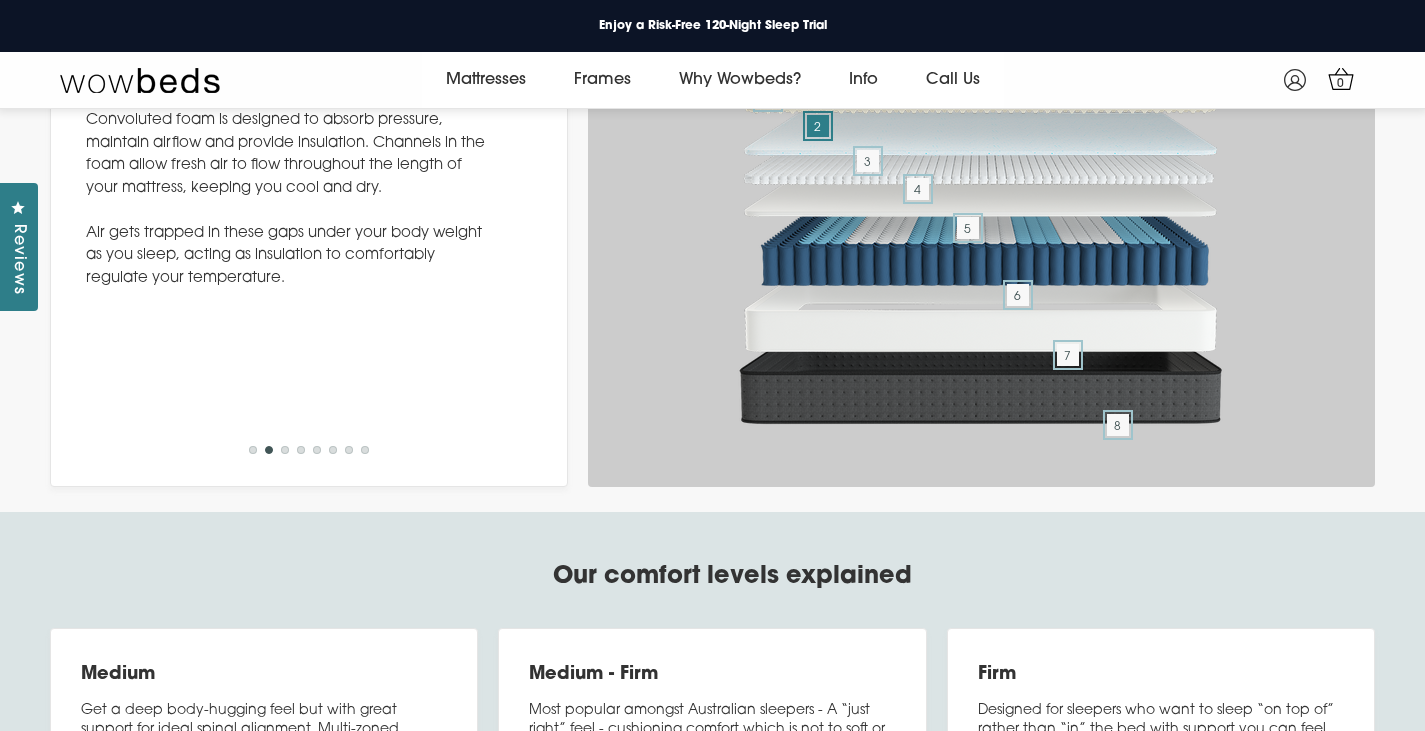 click on "3" at bounding box center [285, 450] 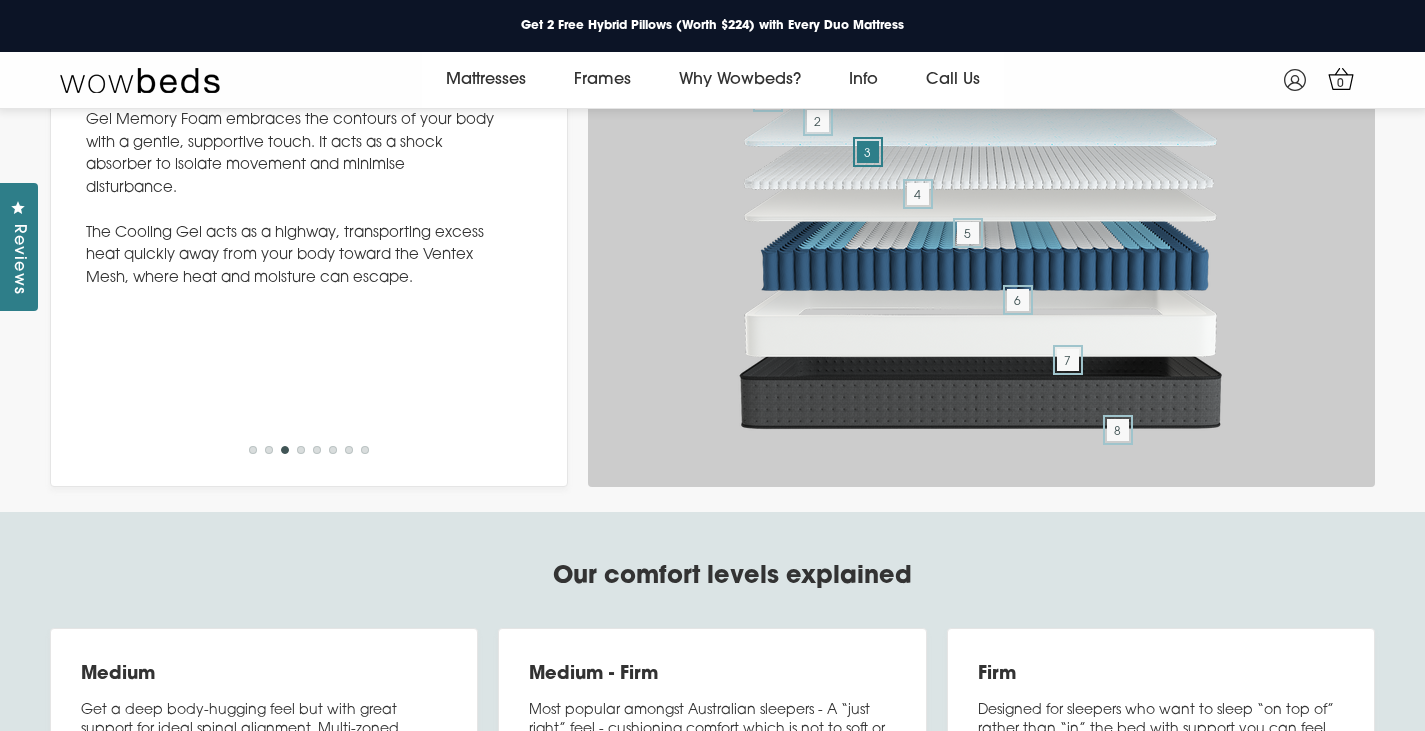 click on "4" at bounding box center [301, 450] 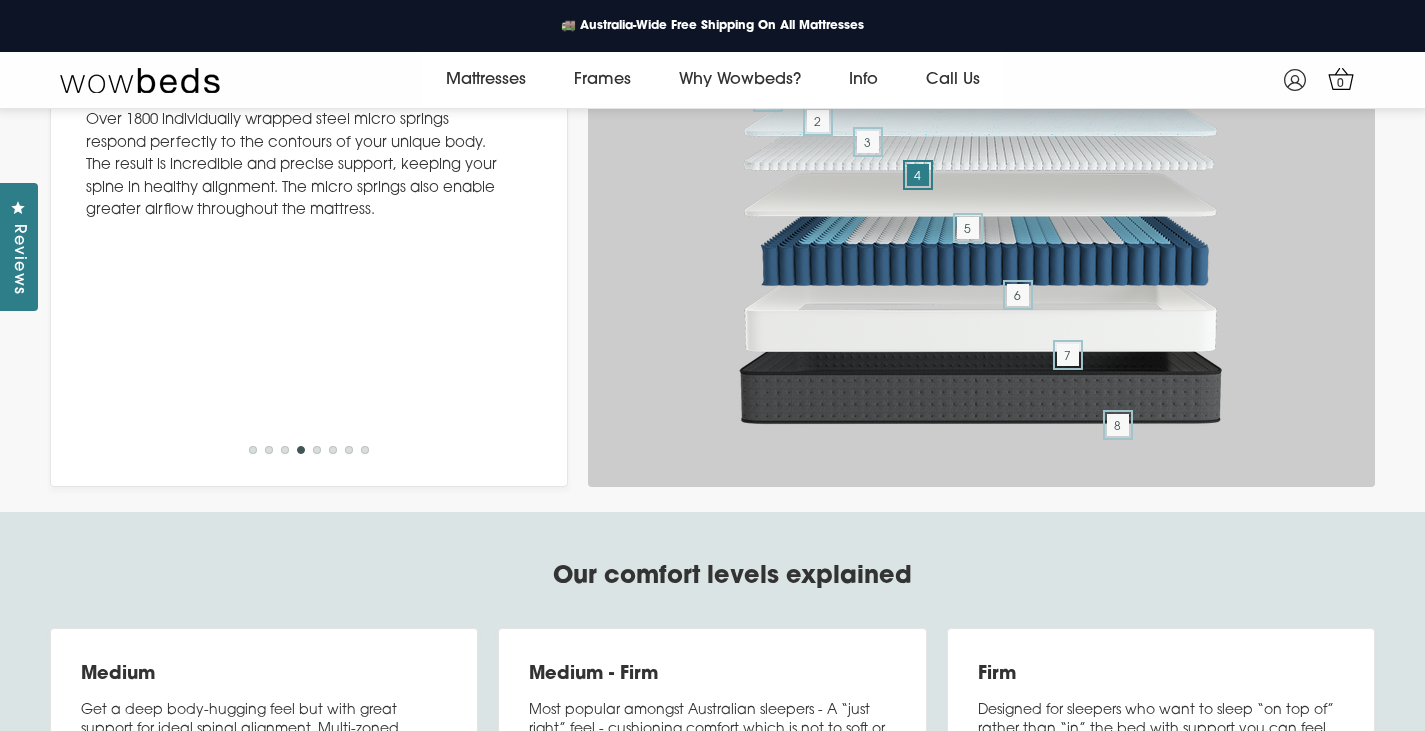 click on "5" at bounding box center [317, 450] 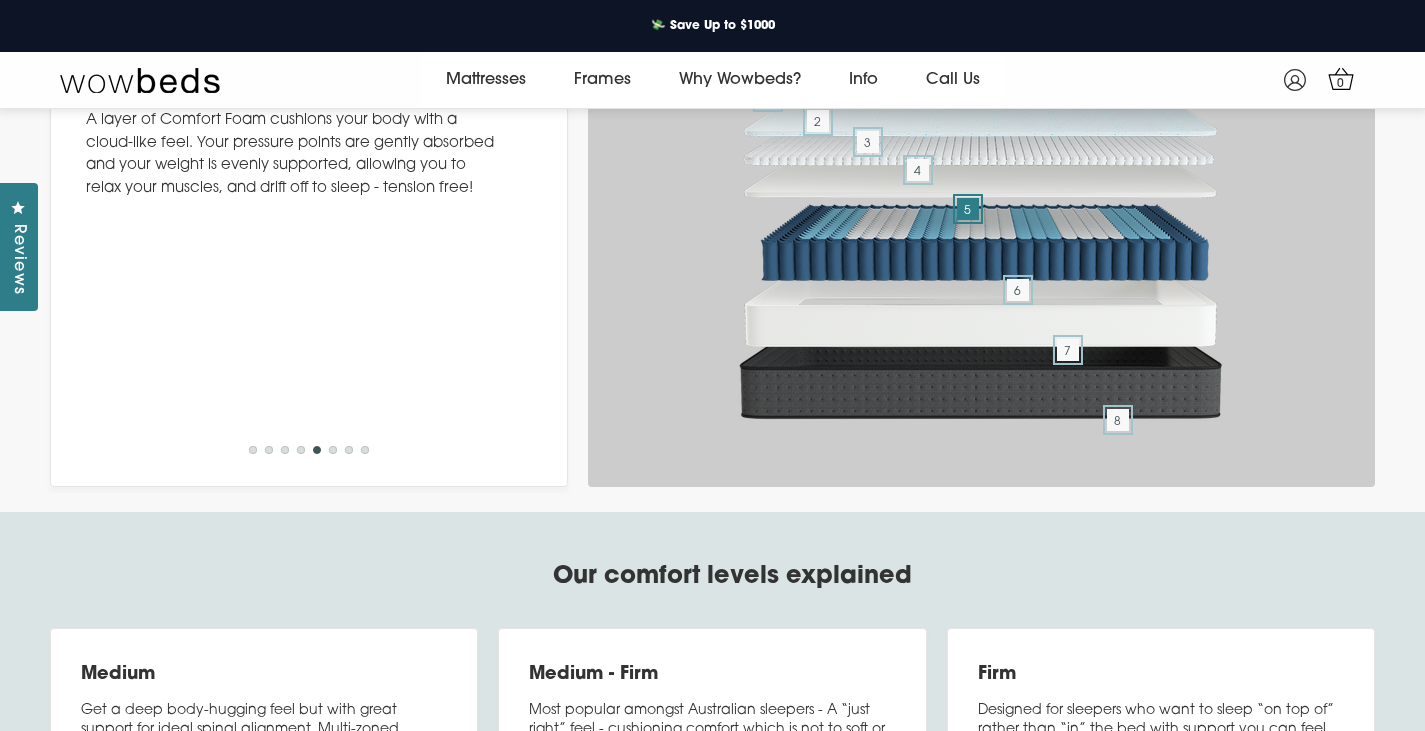 click on "6" at bounding box center (333, 450) 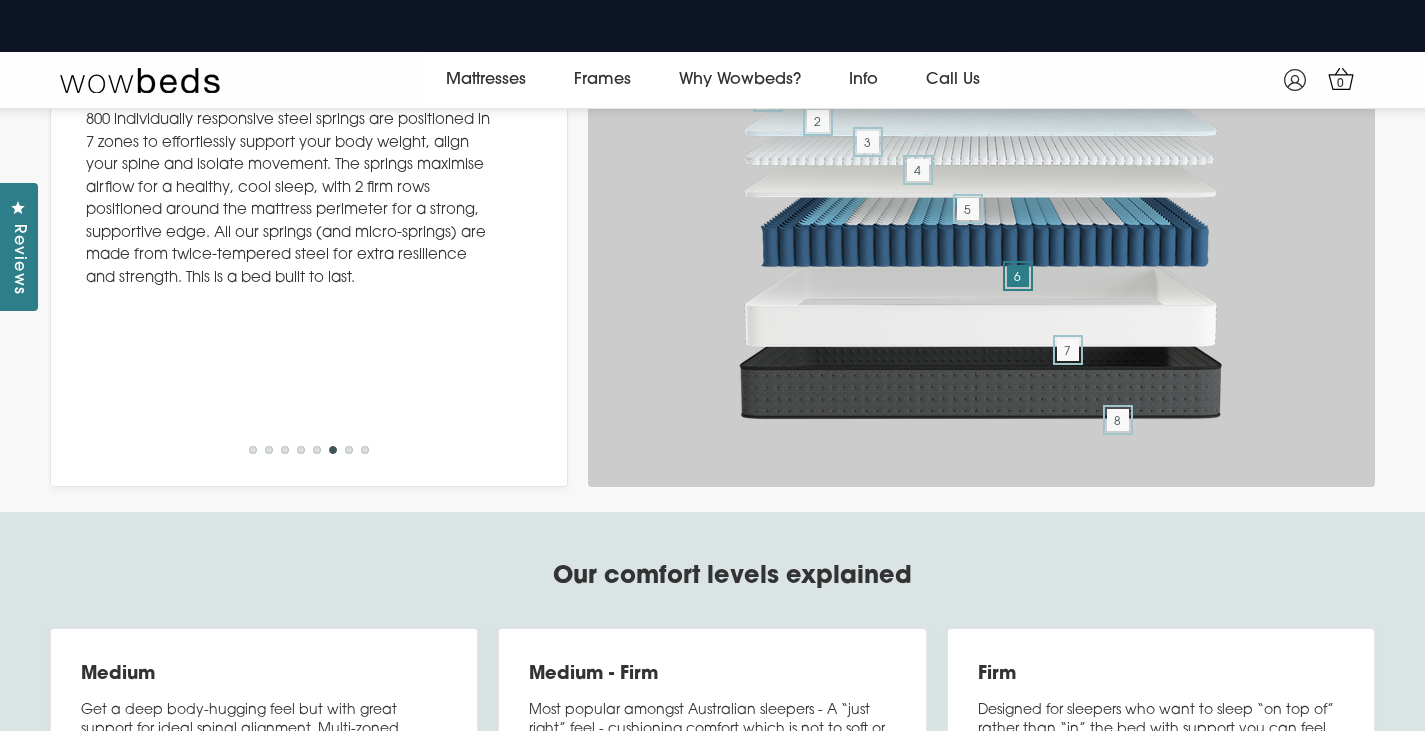 click on "7" at bounding box center (349, 450) 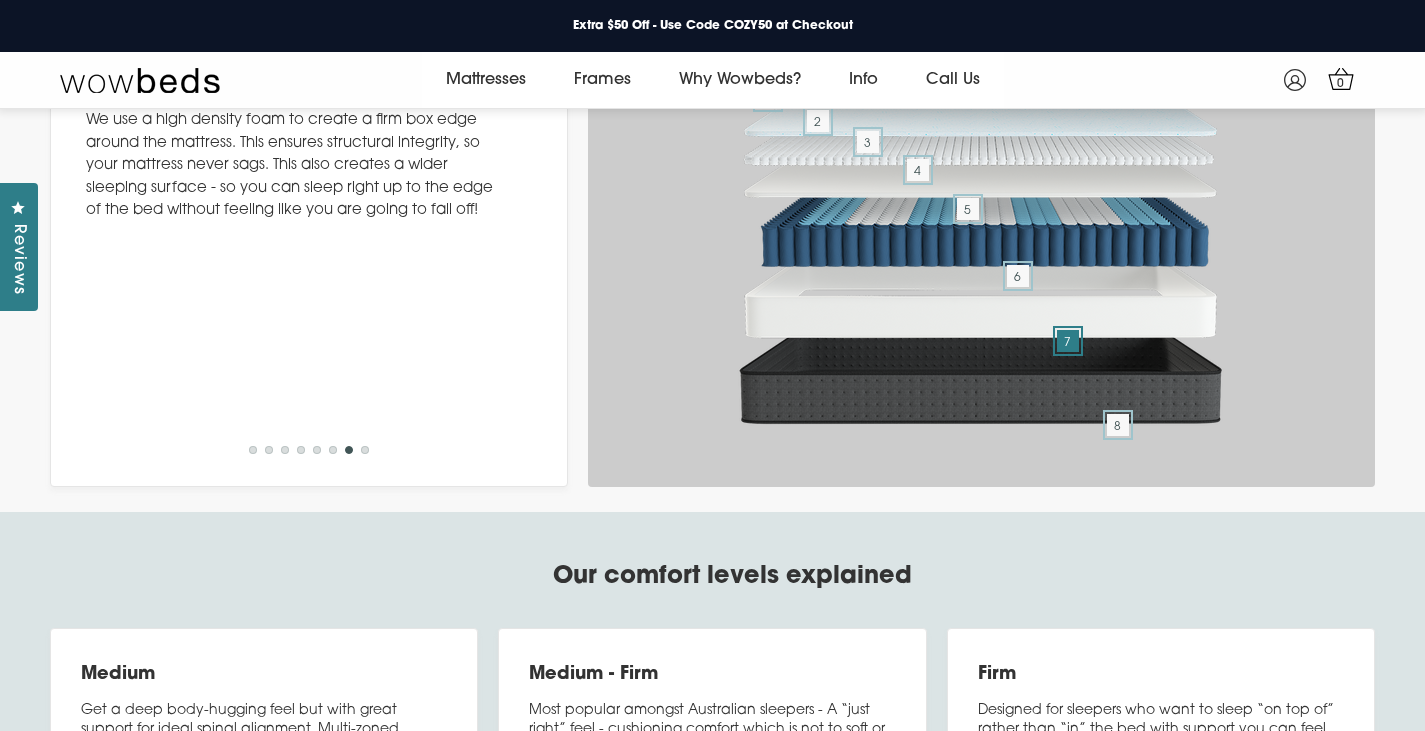 click on "8" at bounding box center (365, 450) 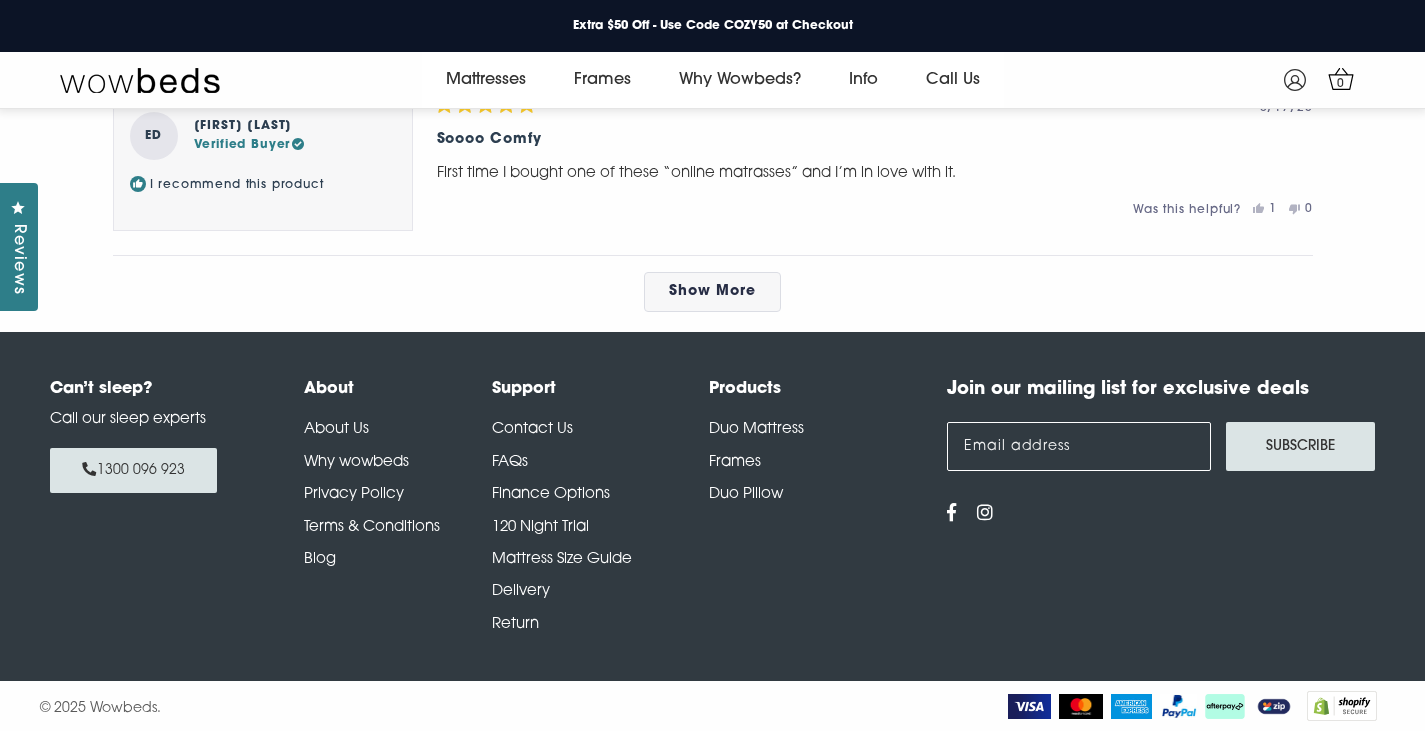scroll, scrollTop: 10376, scrollLeft: 0, axis: vertical 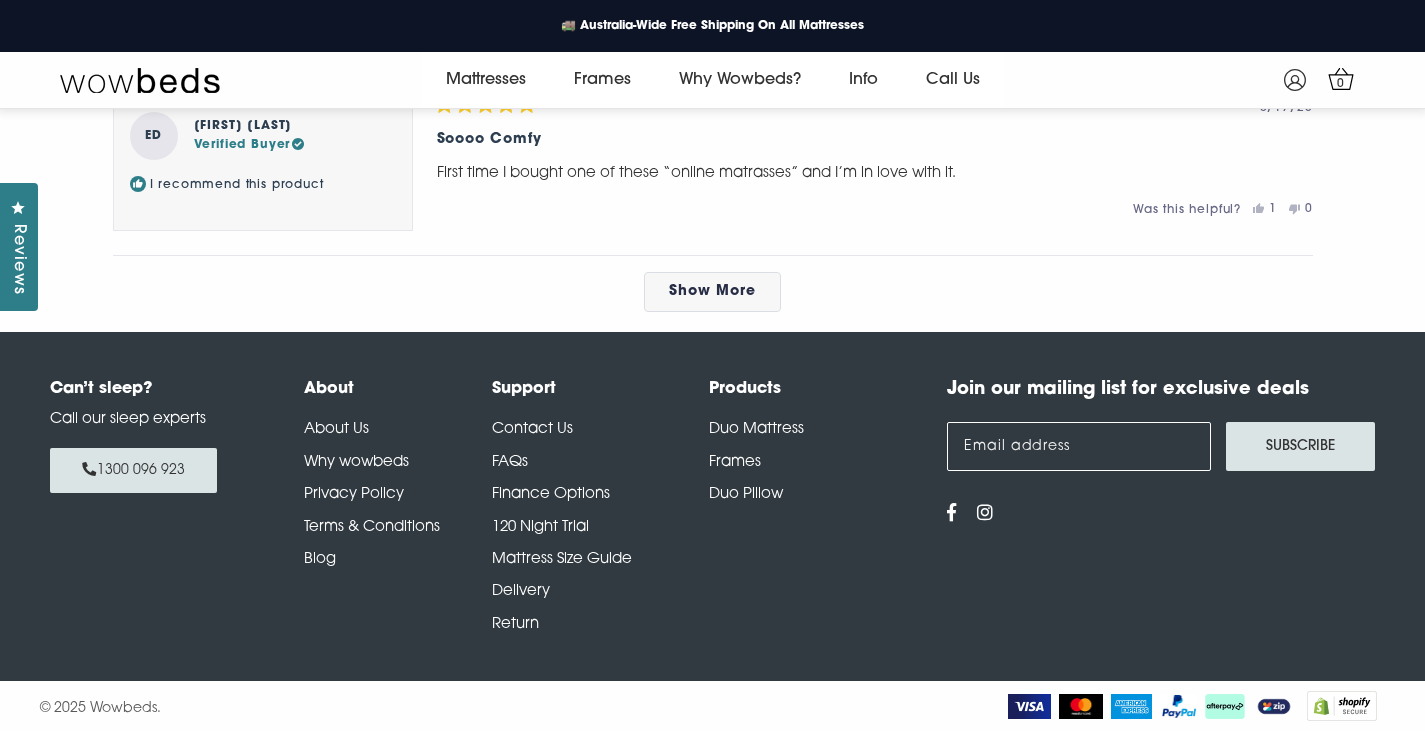 click on "Delivery" at bounding box center [521, 591] 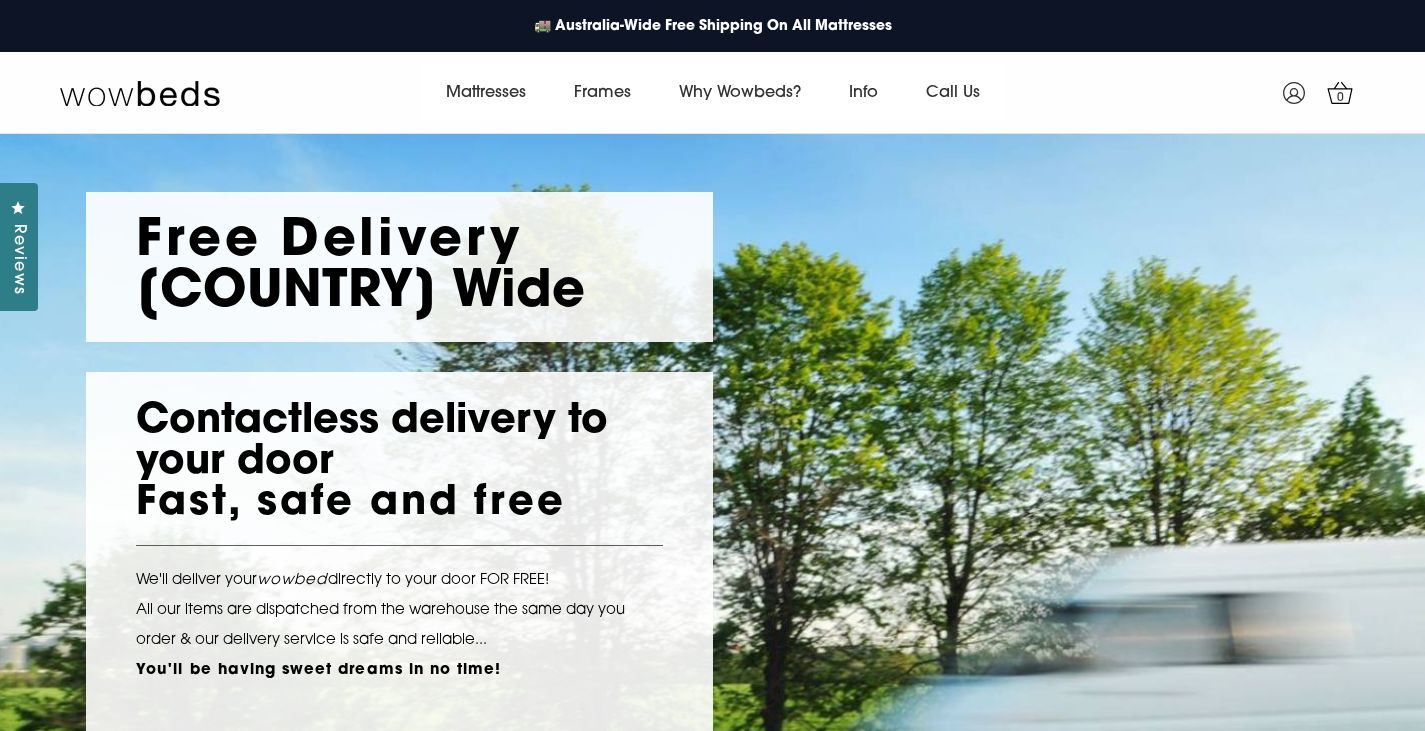 scroll, scrollTop: 0, scrollLeft: 0, axis: both 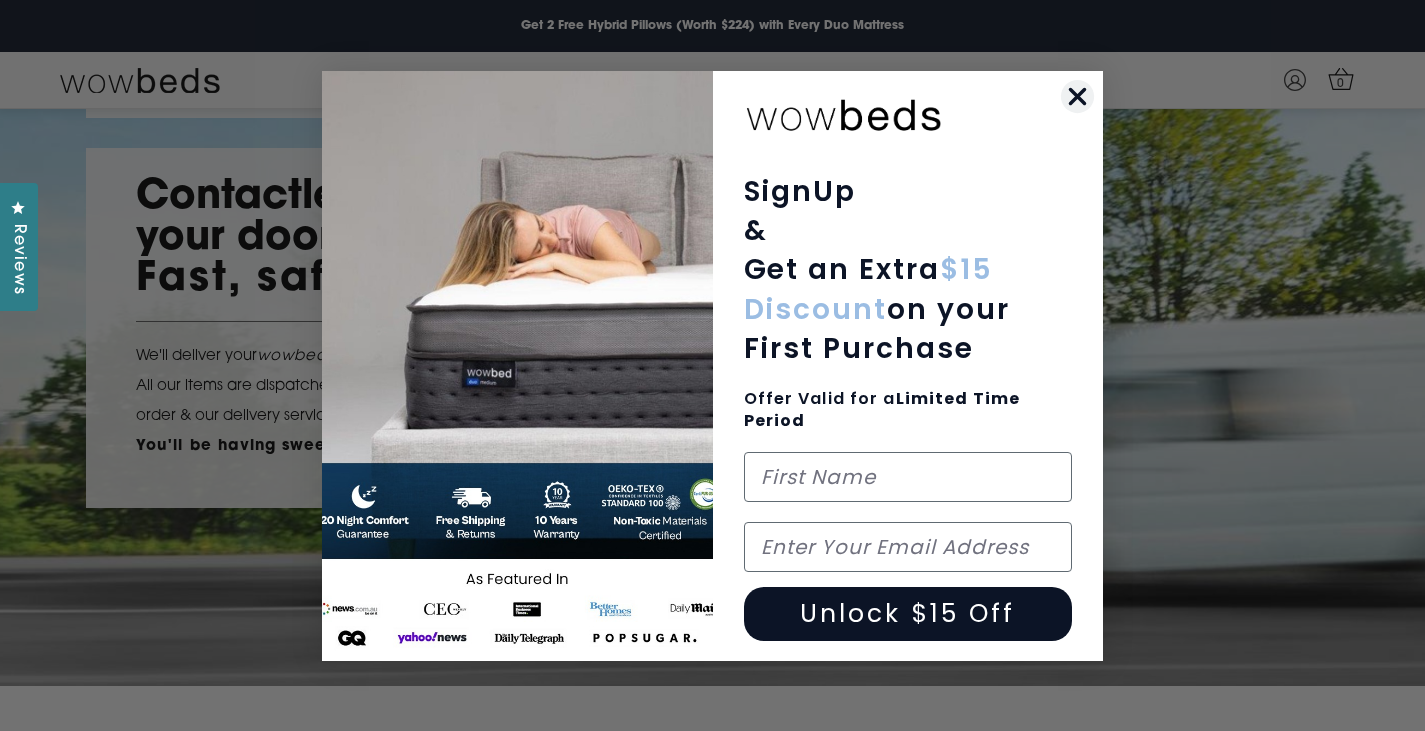 click 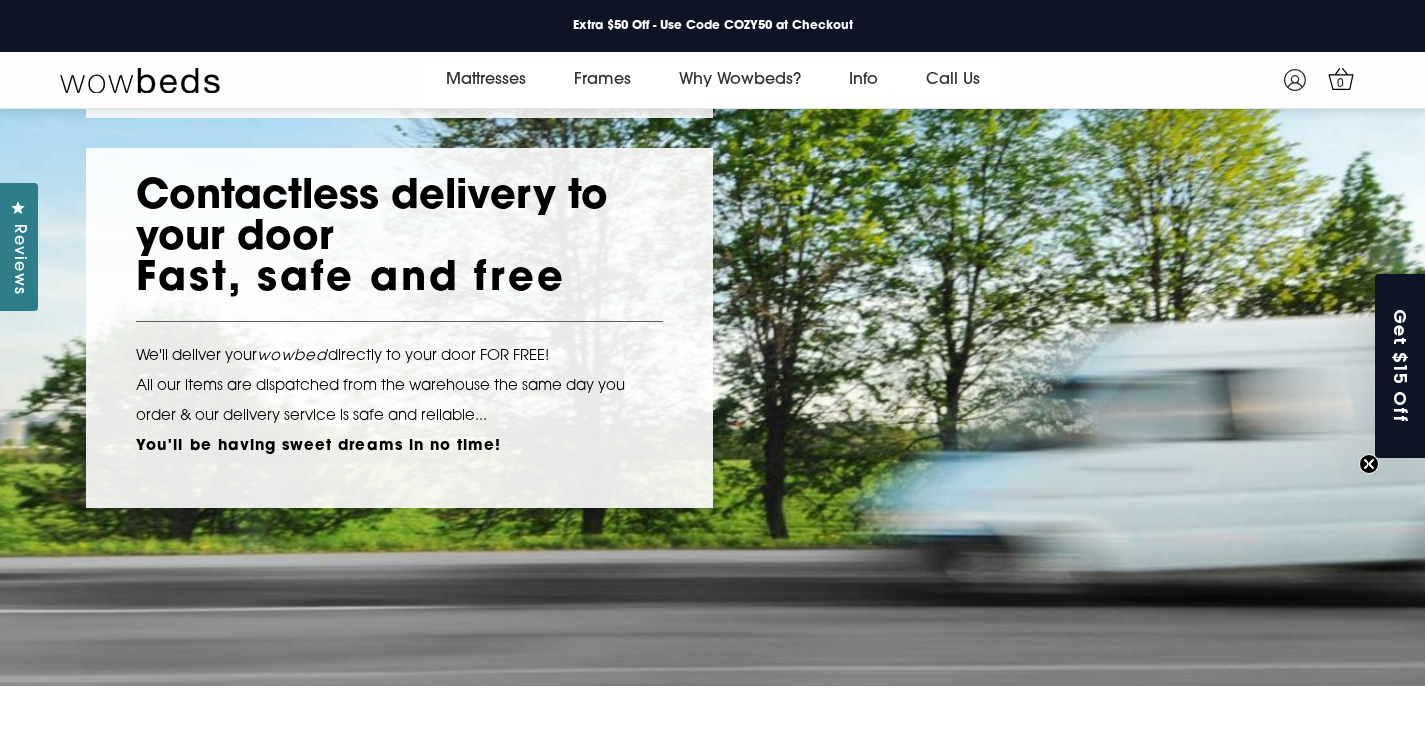 scroll, scrollTop: 0, scrollLeft: 0, axis: both 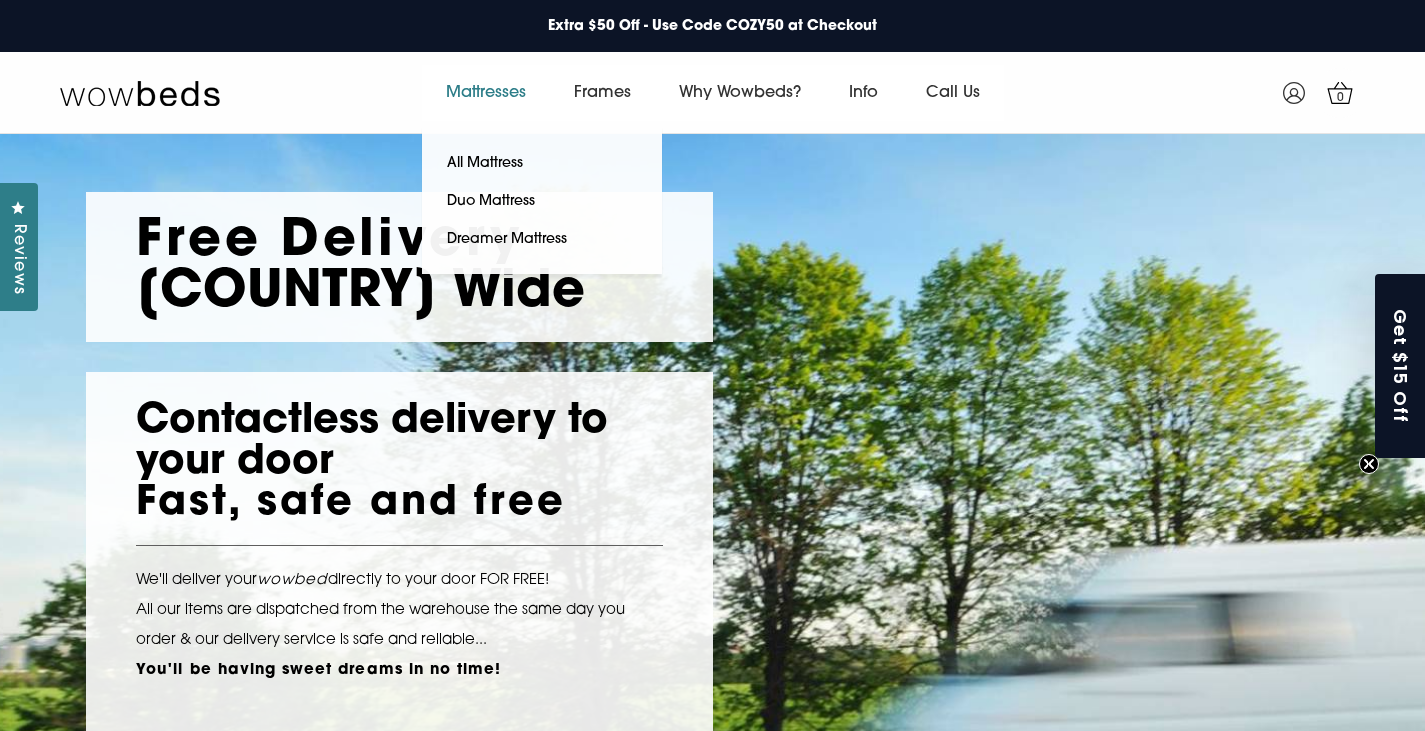 click on "Mattresses" at bounding box center [486, 93] 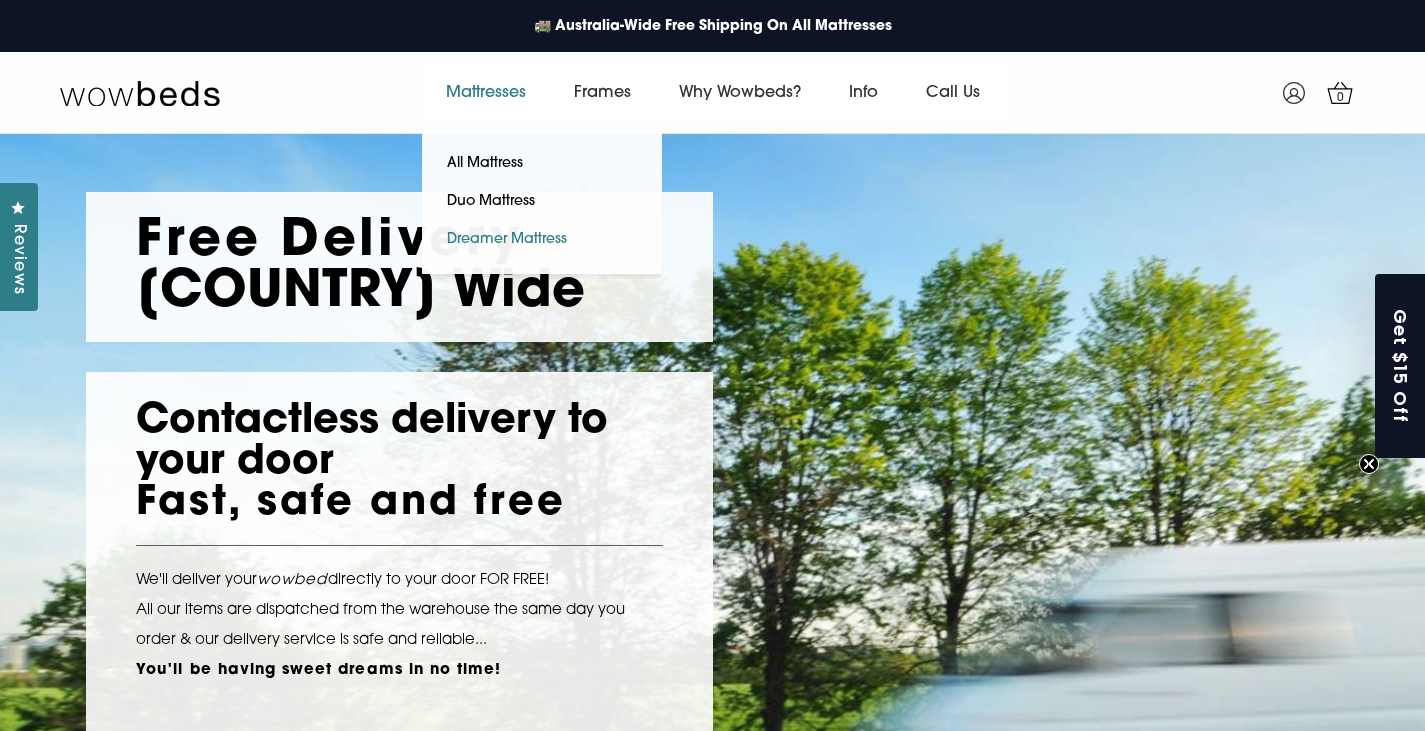 click on "Dreamer Mattress" at bounding box center [507, 240] 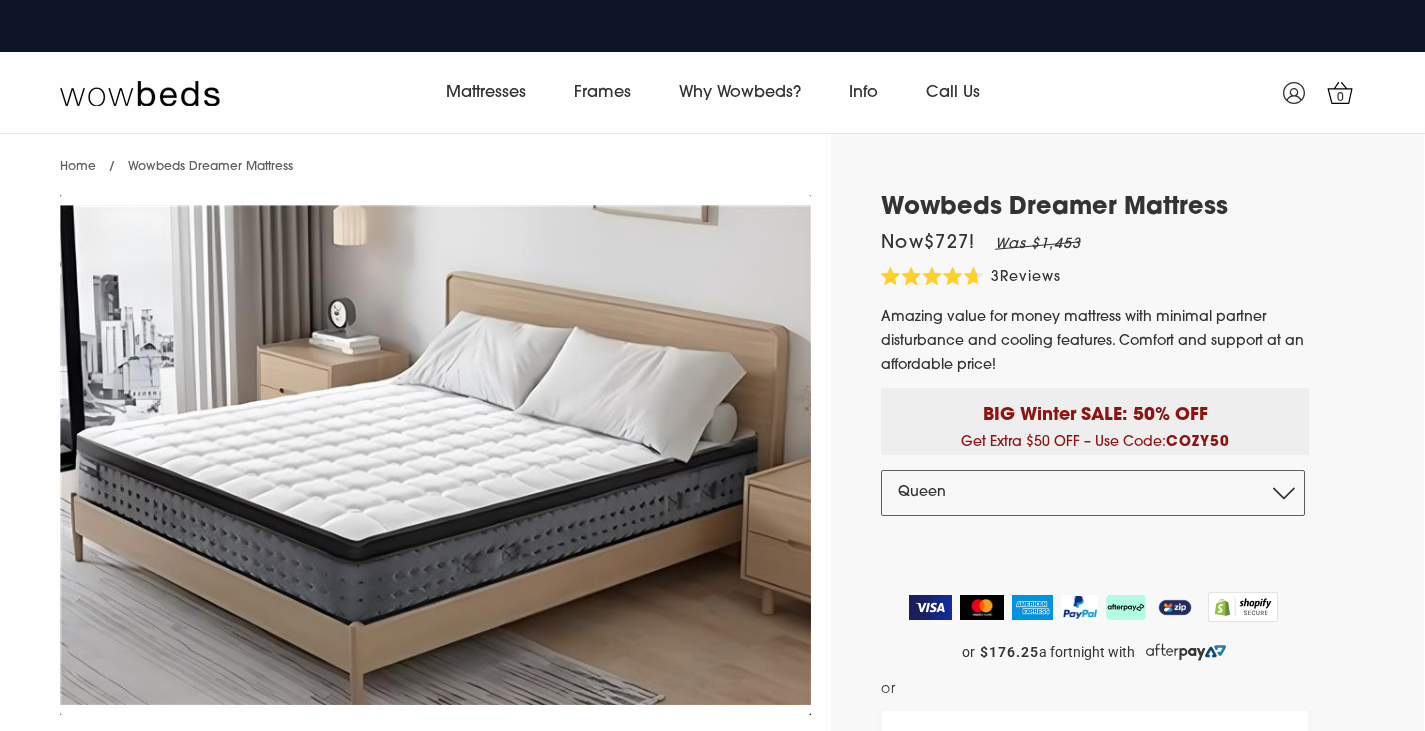 scroll, scrollTop: 0, scrollLeft: 0, axis: both 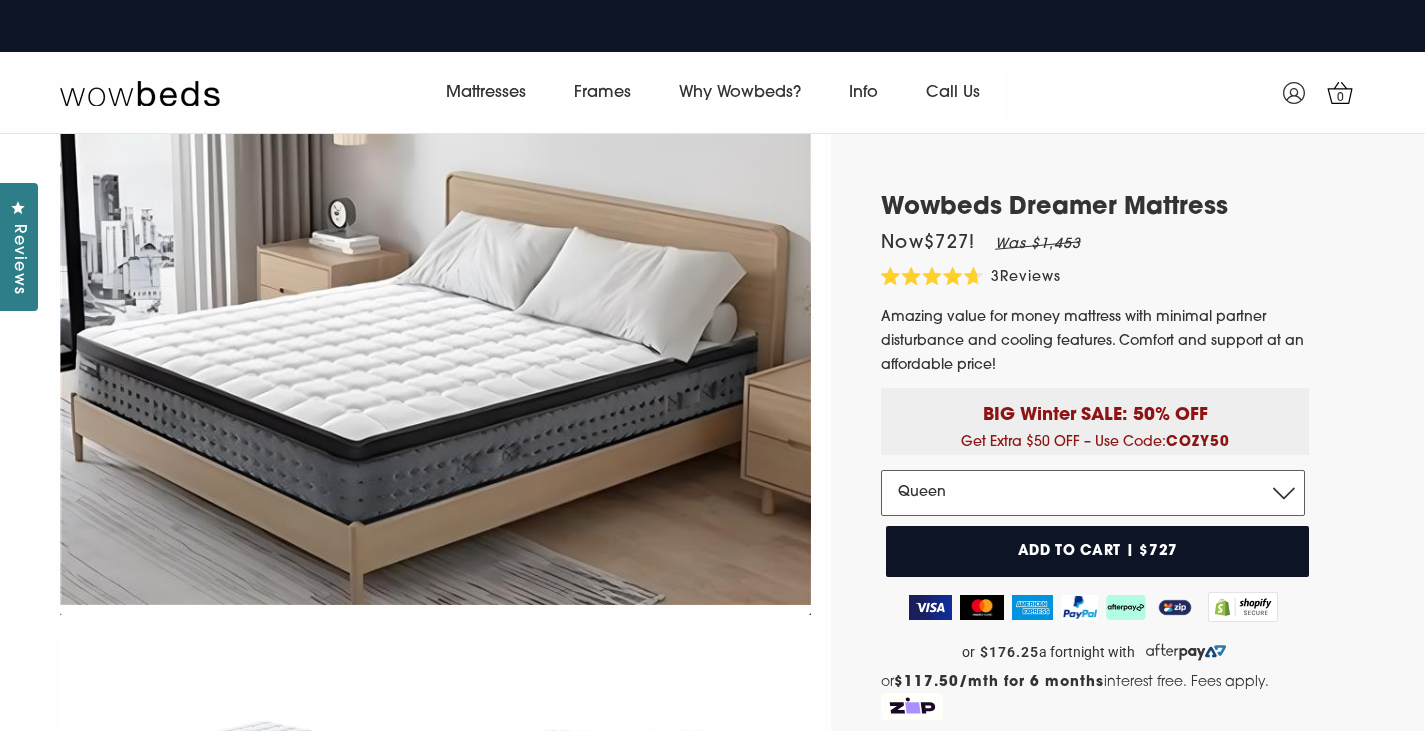 click on "Double Queen King" at bounding box center (1093, 493) 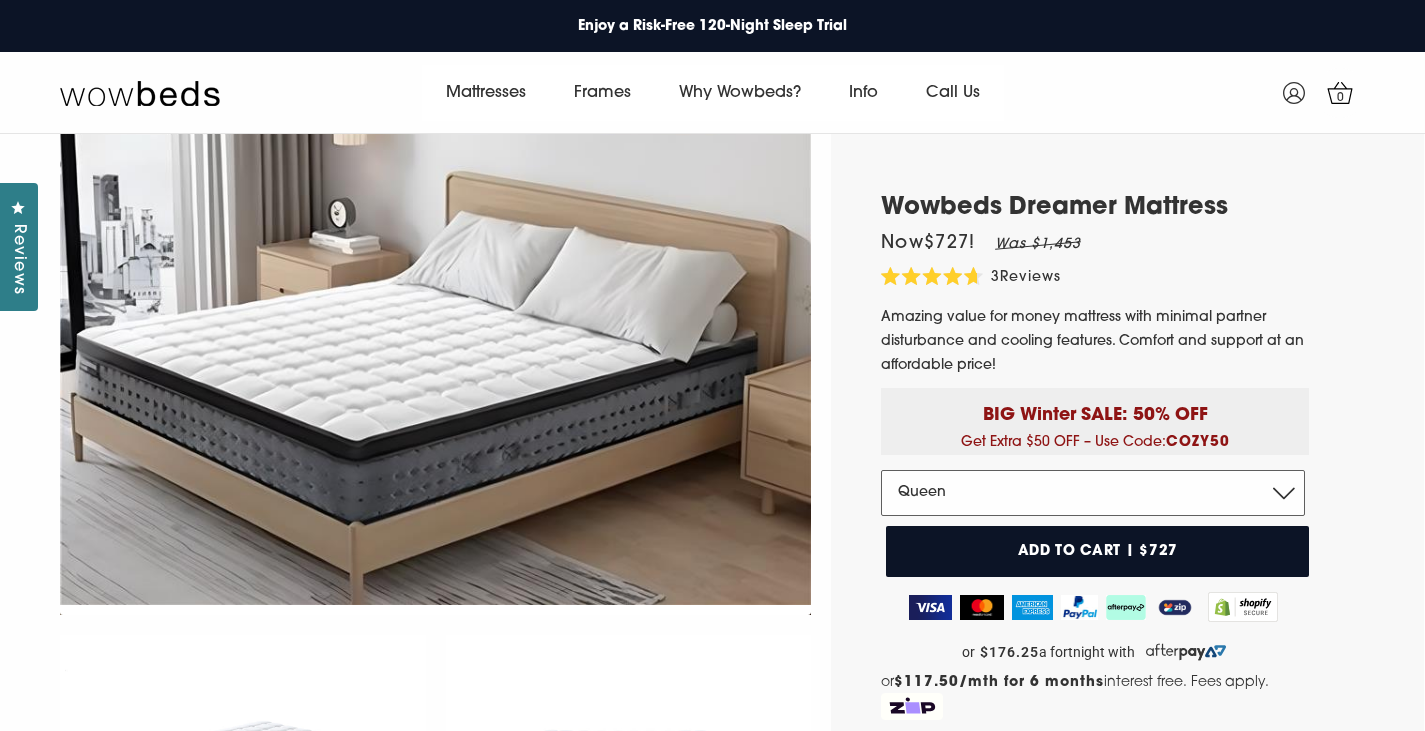 select on "King" 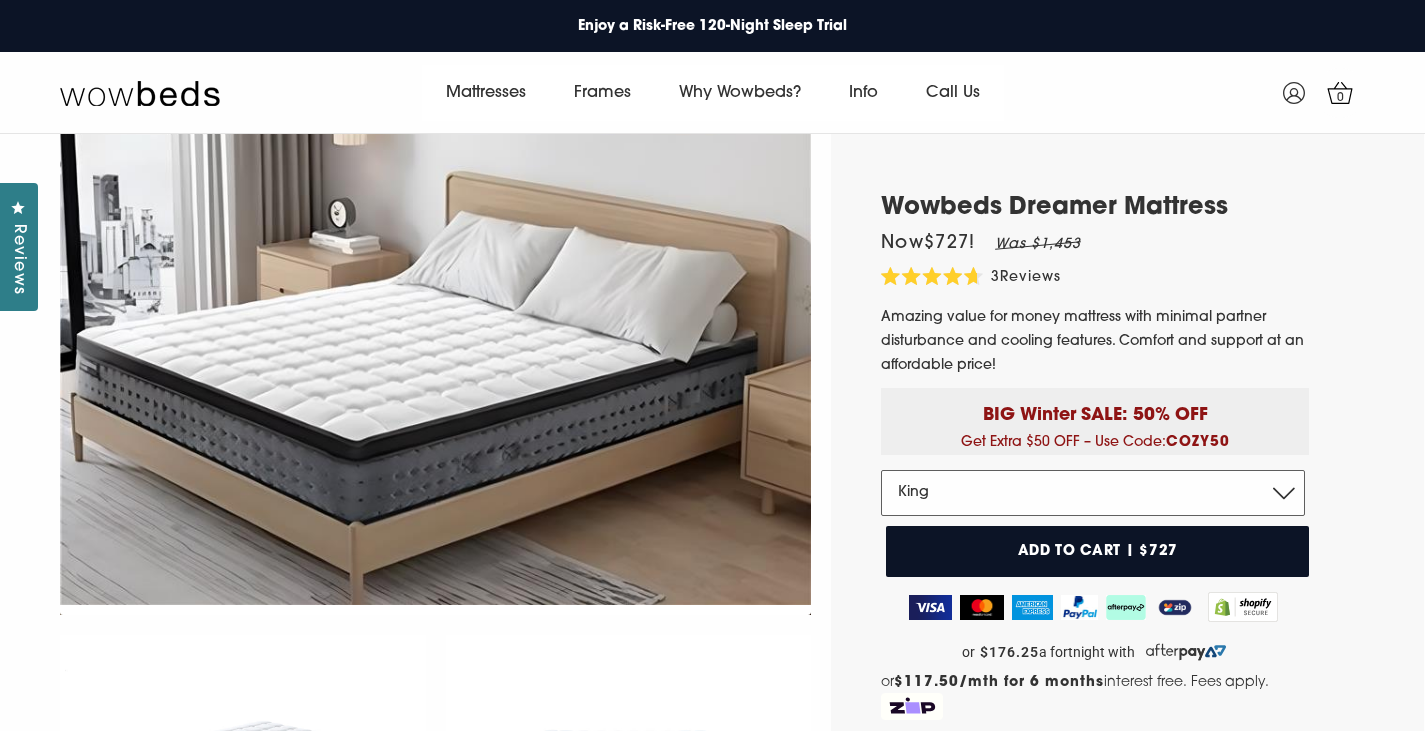 click on "Double Queen King" at bounding box center [1093, 493] 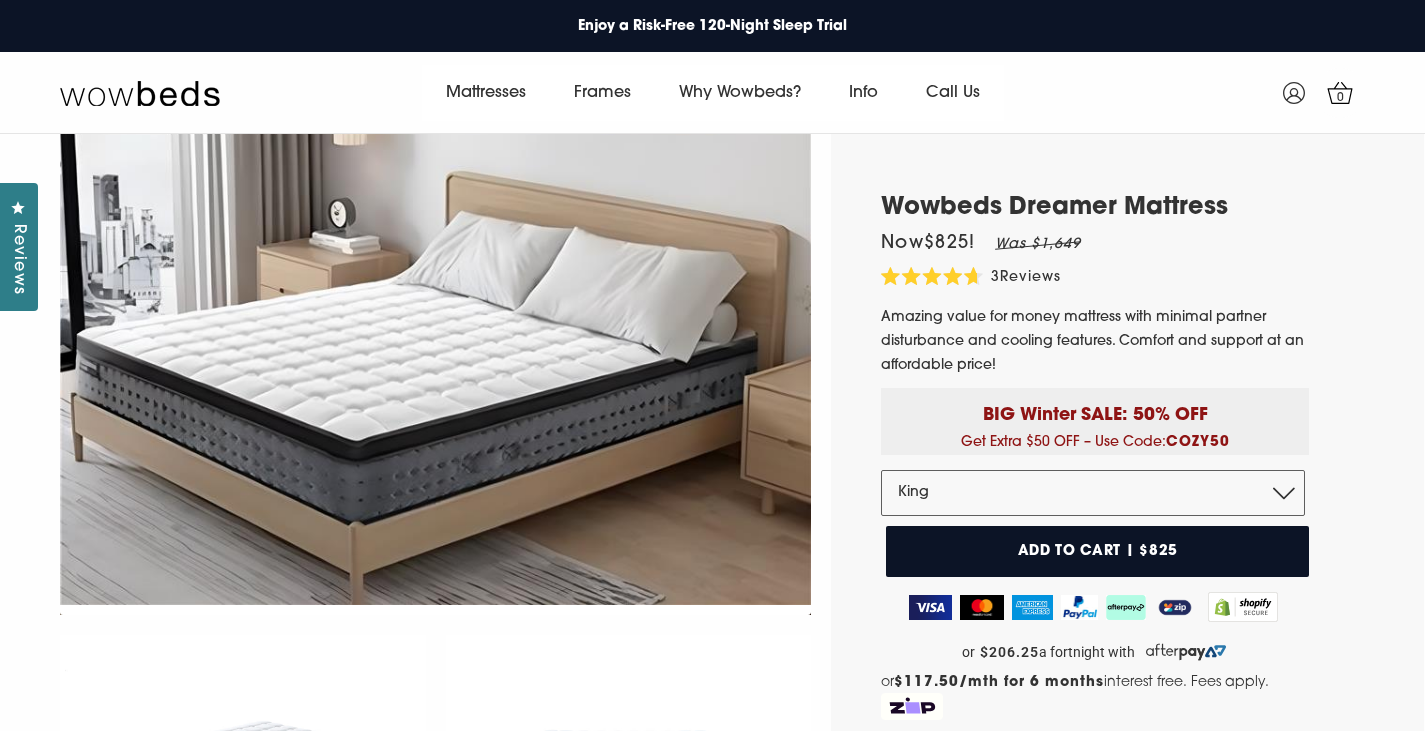 click on "Wowbeds Dreamer Mattress
Now  $825 ! Was $1,649
4.7  Rated 4.7 out of 5 stars 3  Reviews Click to scroll to reviews
Amazing value for money mattress with minimal partner disturbance and cooling features. Comfort and support at an affordable price!
BIG Winter SALE: 50% OFF
Get Extra $50 OFF – Use Code:  COZY50
Size
Double Queen King
Select Size
Double - $705.00
Queen - $727.00
King - $825.00
Add to cart | $825
Get Extra $50 off" at bounding box center (1080, 953) 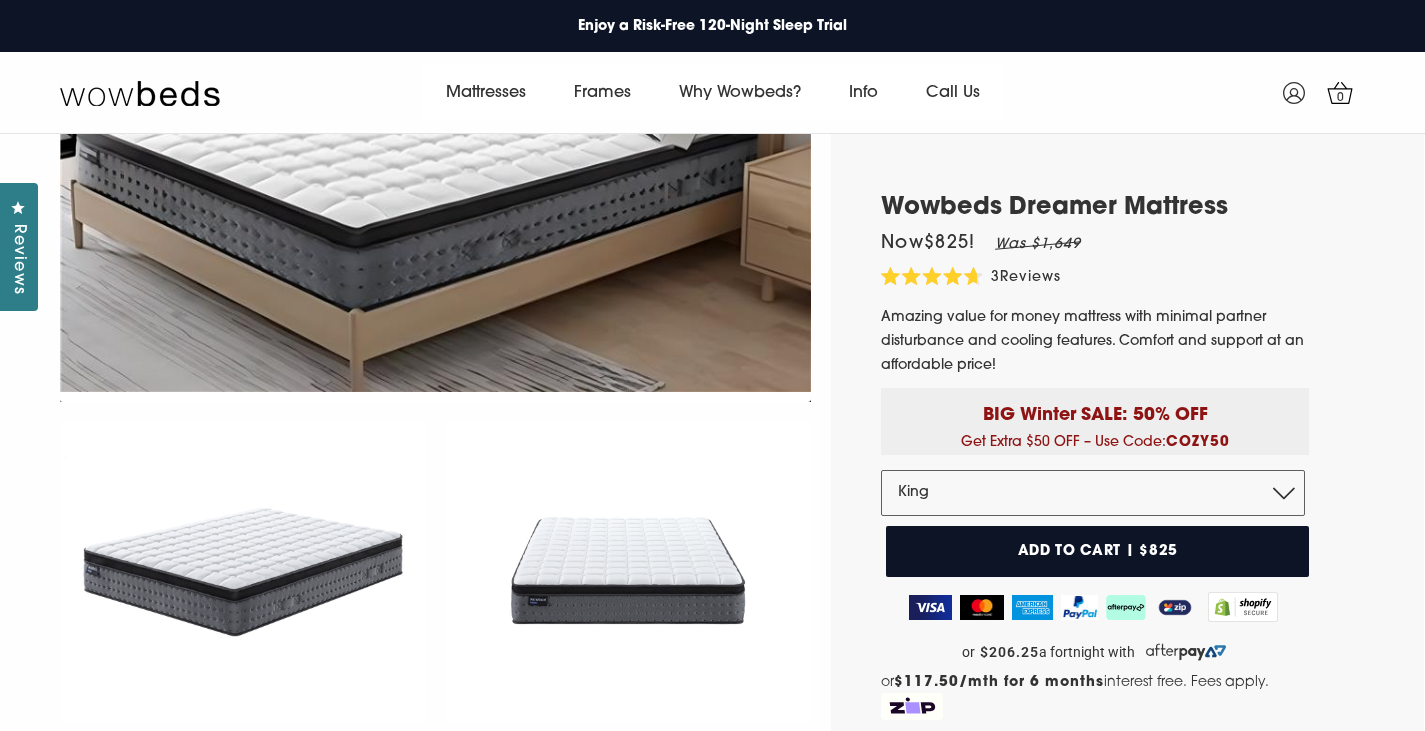 scroll, scrollTop: 316, scrollLeft: 0, axis: vertical 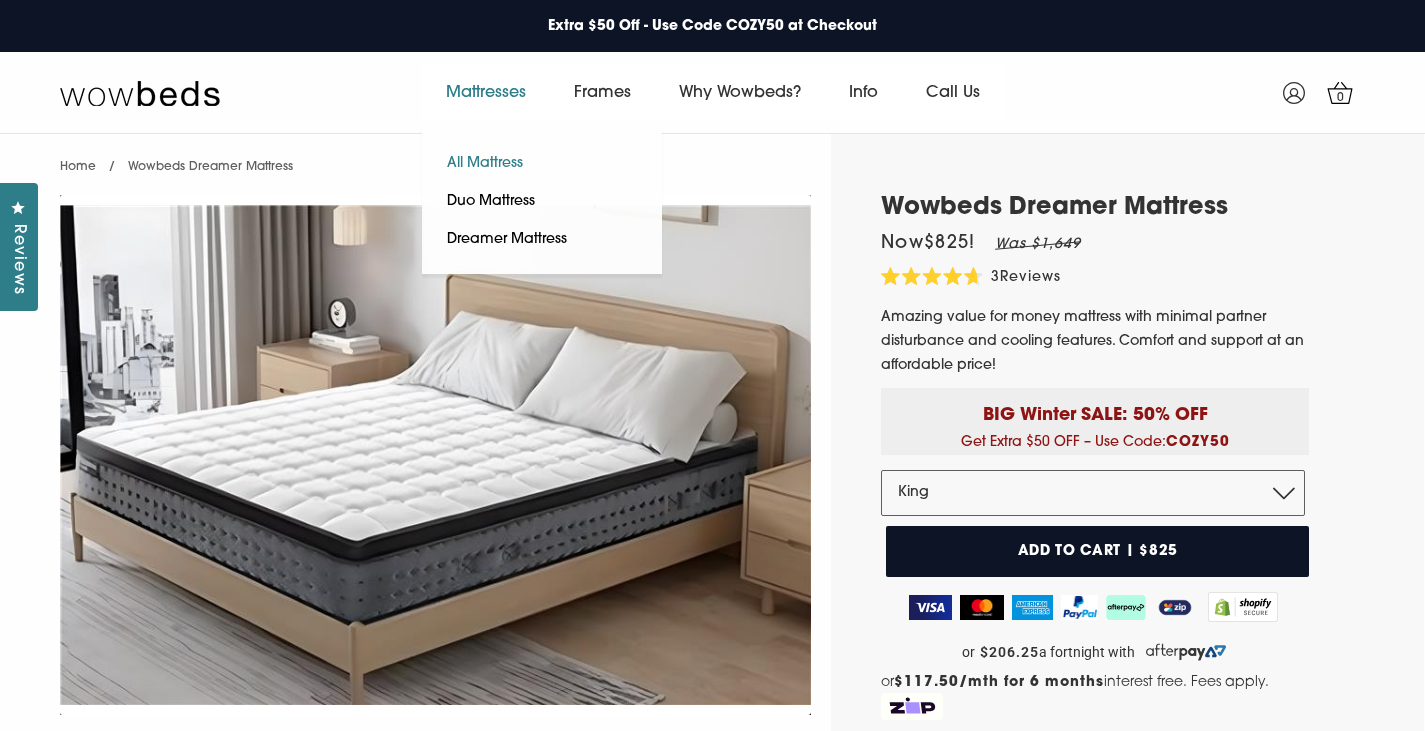 click on "All Mattress" at bounding box center (485, 164) 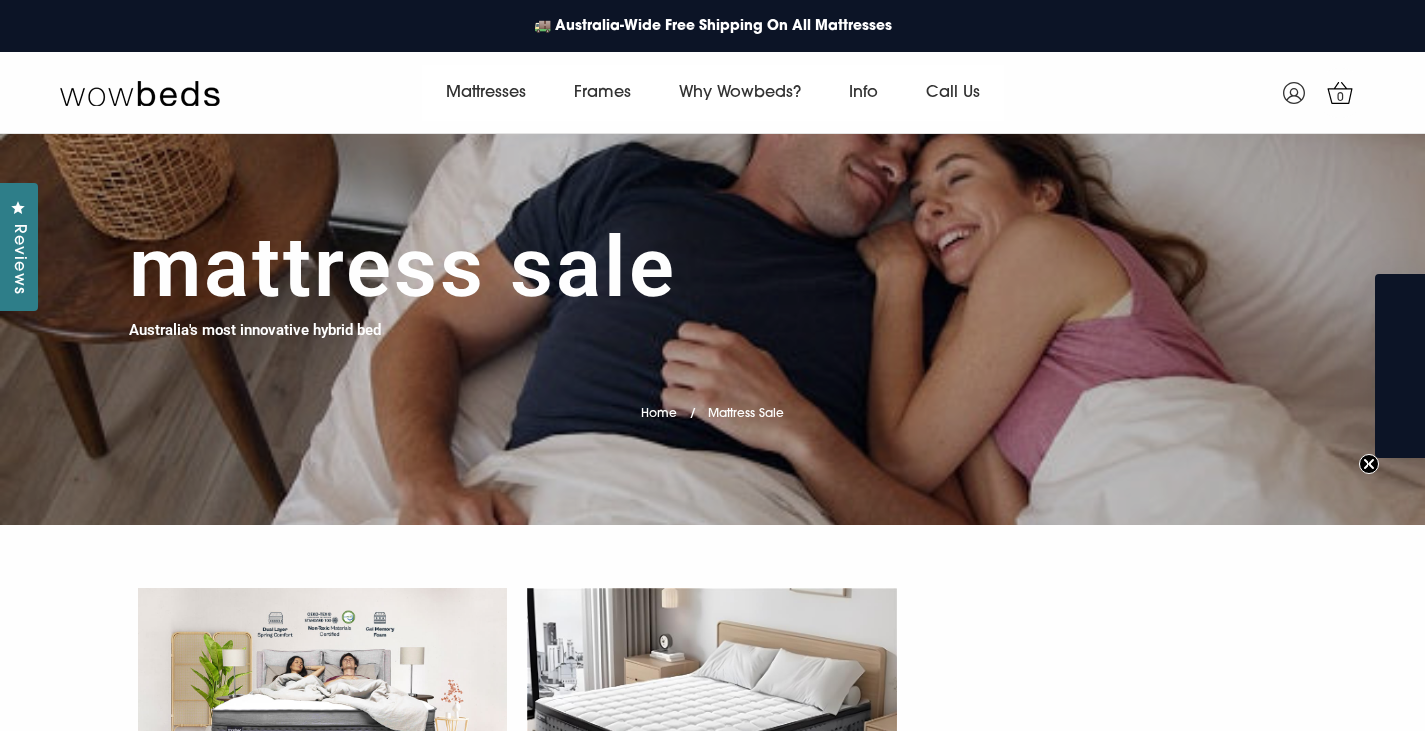 scroll, scrollTop: 0, scrollLeft: 0, axis: both 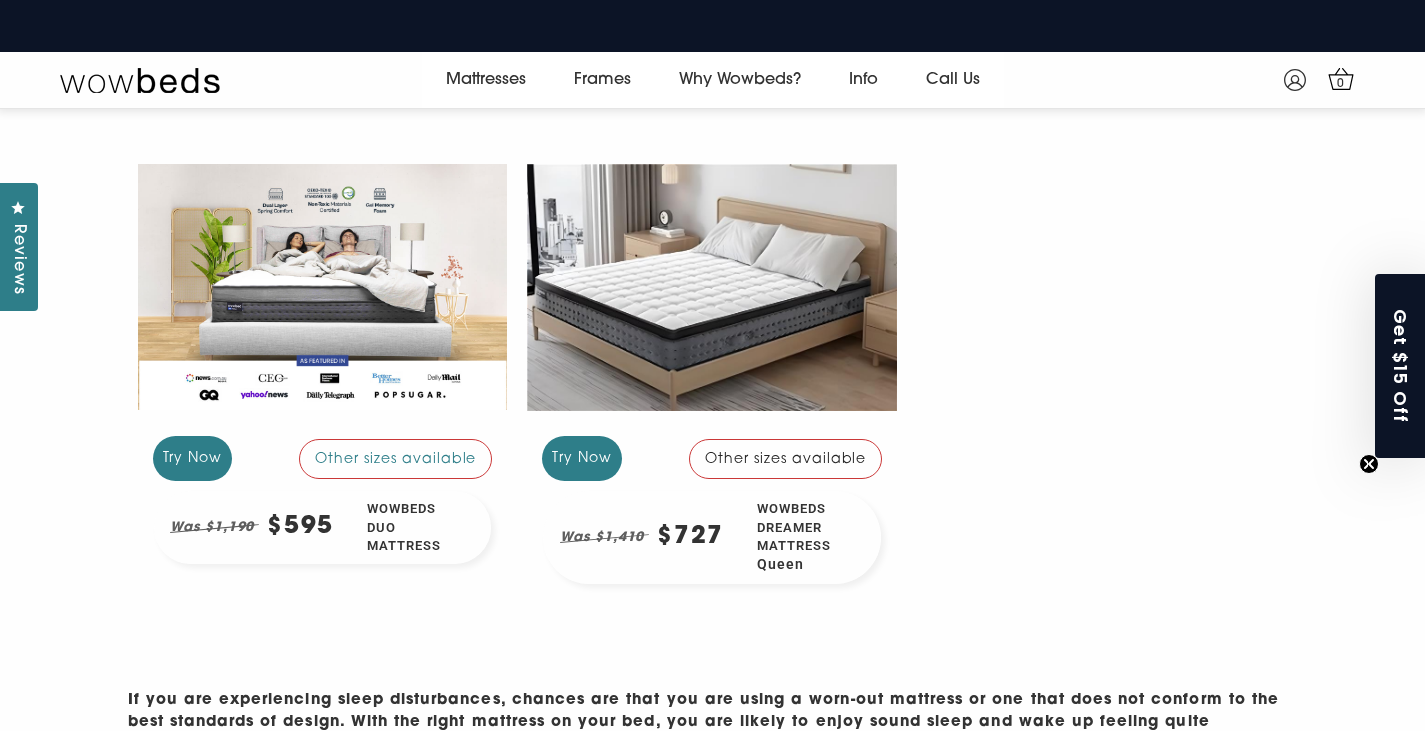 click on "Other sizes available" at bounding box center [786, 459] 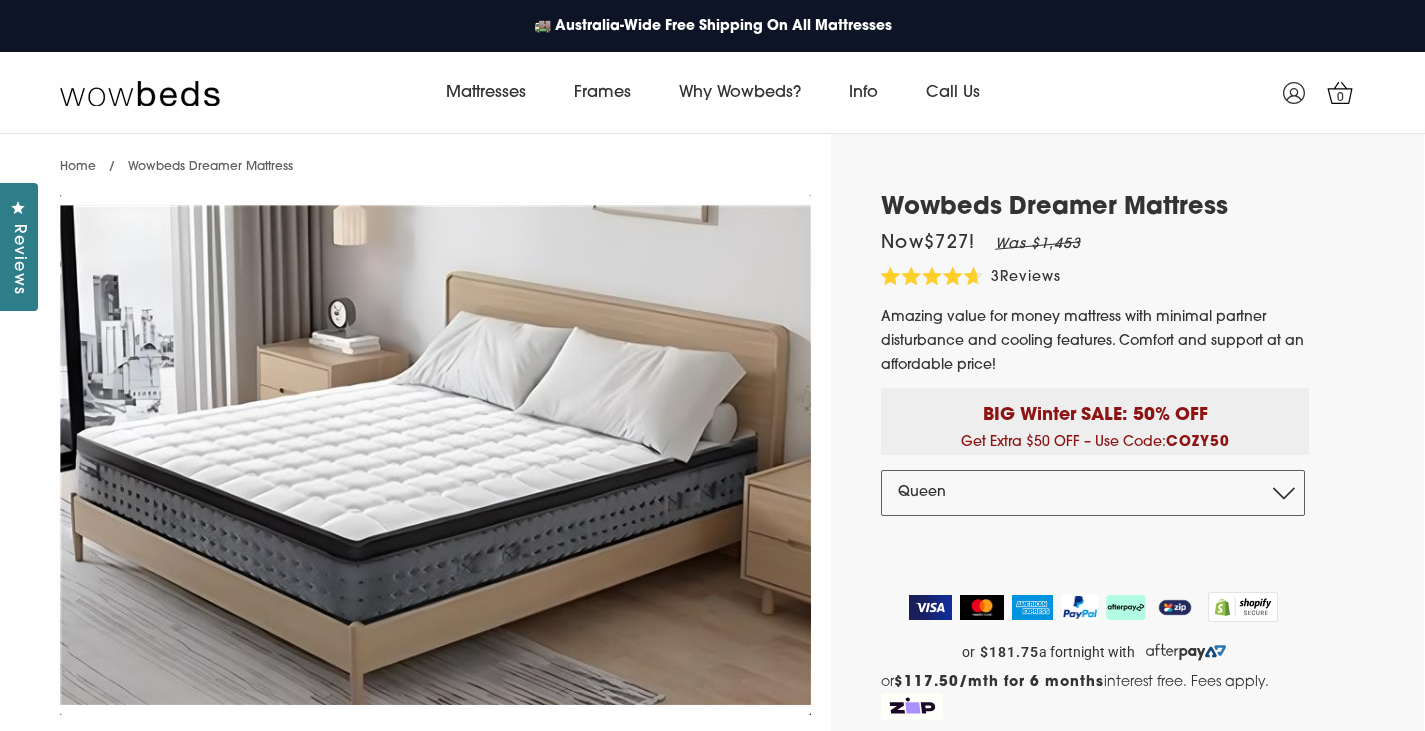 scroll, scrollTop: 0, scrollLeft: 0, axis: both 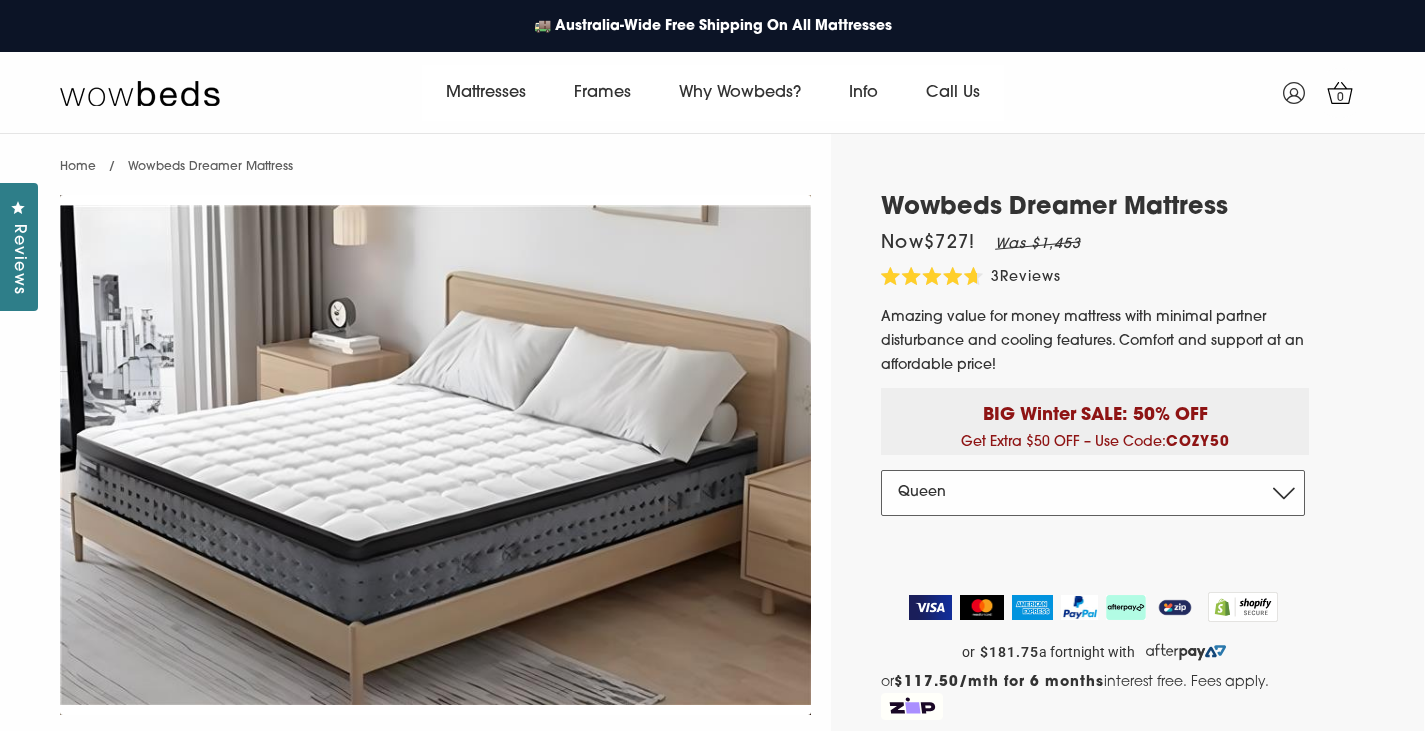 click on "Double Queen King" at bounding box center (1093, 493) 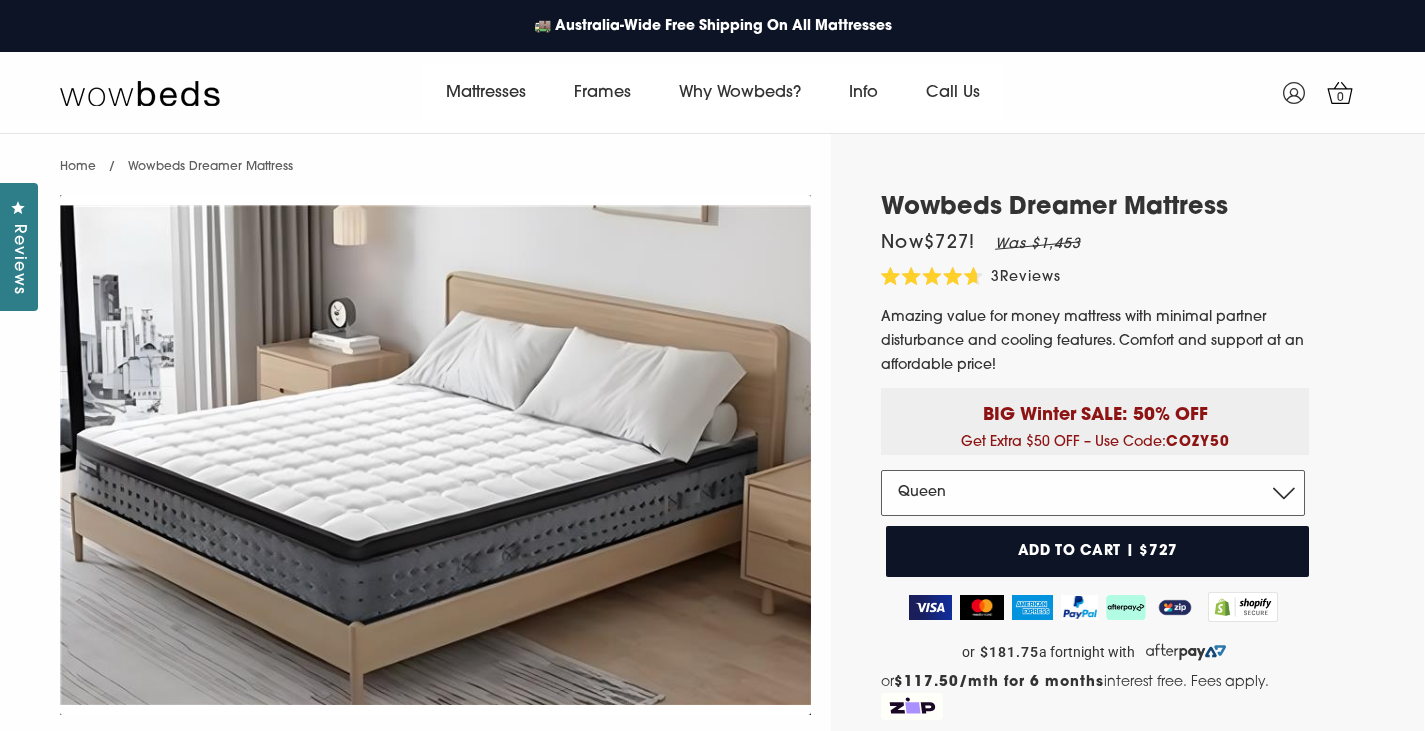 select on "King" 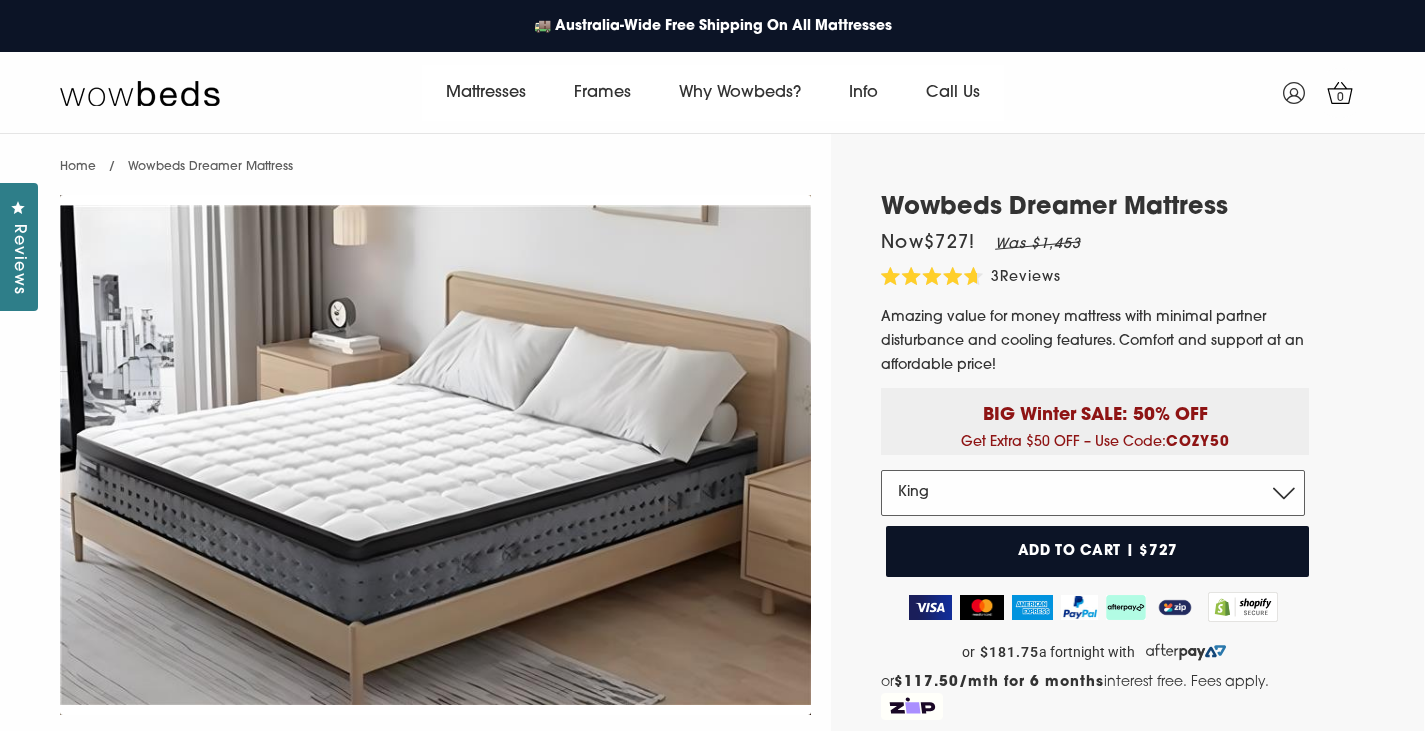 click on "Double Queen King" at bounding box center [1093, 493] 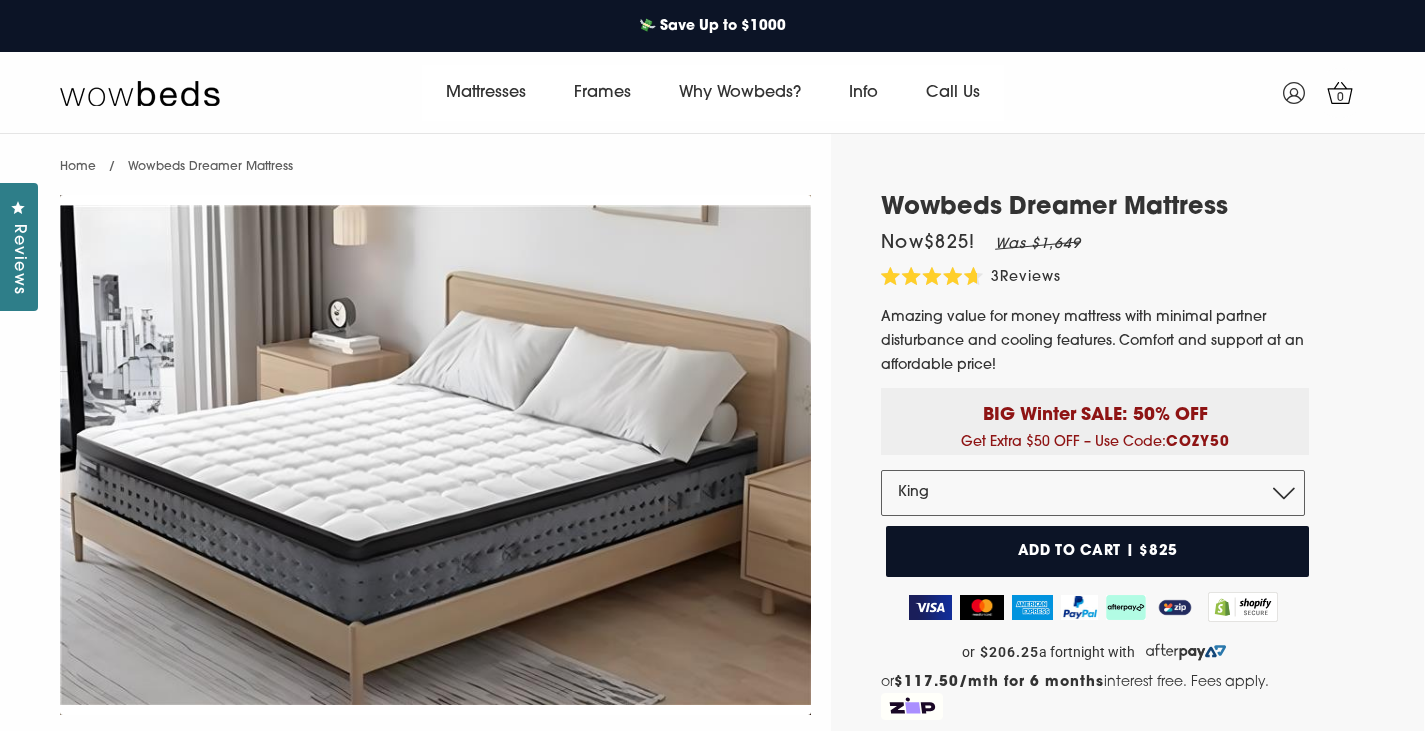 click on "Wowbeds Dreamer Mattress
Now  $825 ! Was $1,649
4.7  Rated 4.7 out of 5 stars 3  Reviews Click to scroll to reviews
Amazing value for money mattress with minimal partner disturbance and cooling features. Comfort and support at an affordable price!
BIG Winter SALE: 50% OFF
Get Extra $50 OFF – Use Code:  COZY50
Size
Double Queen King
Select Size
Double - $705.00
Queen - $727.00
King - $825.00
Add to cart | $825
Get Extra $50 off" at bounding box center (1080, 953) 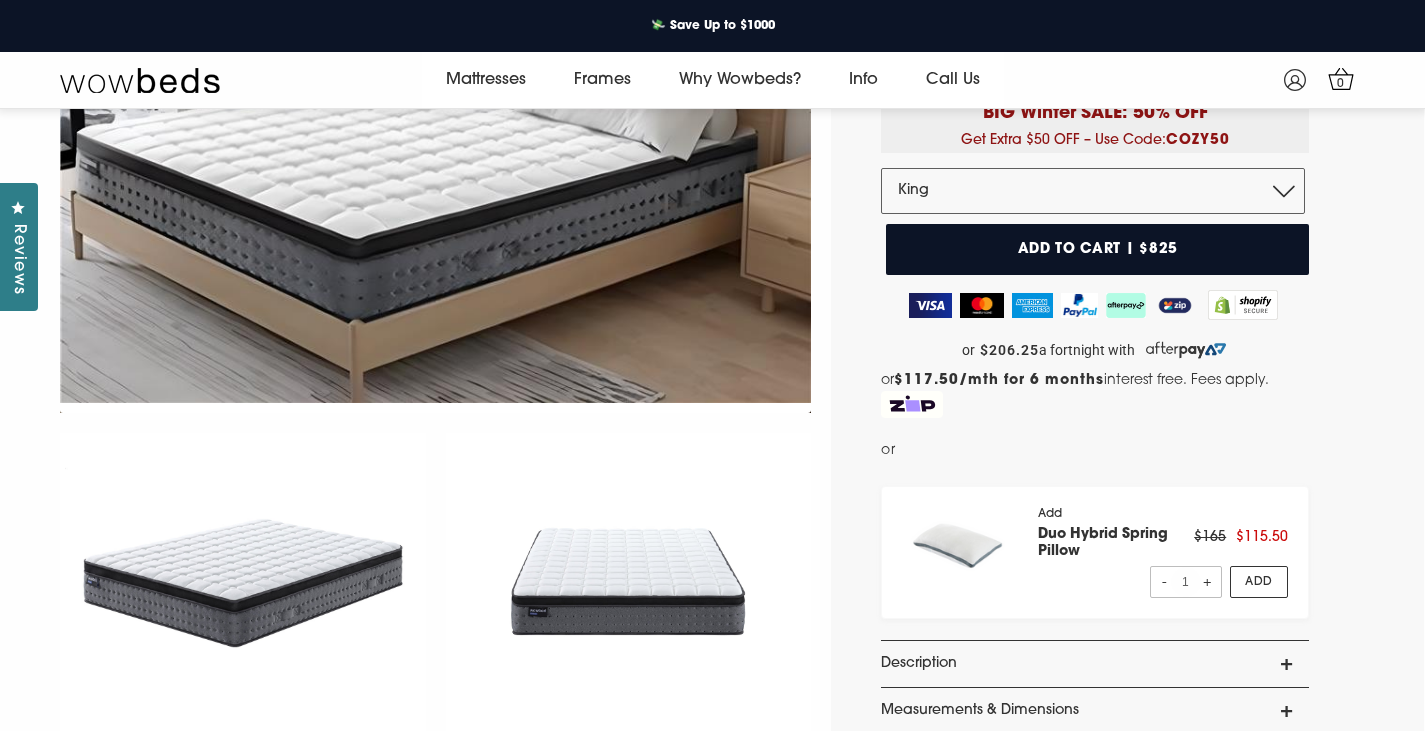 scroll, scrollTop: 276, scrollLeft: 0, axis: vertical 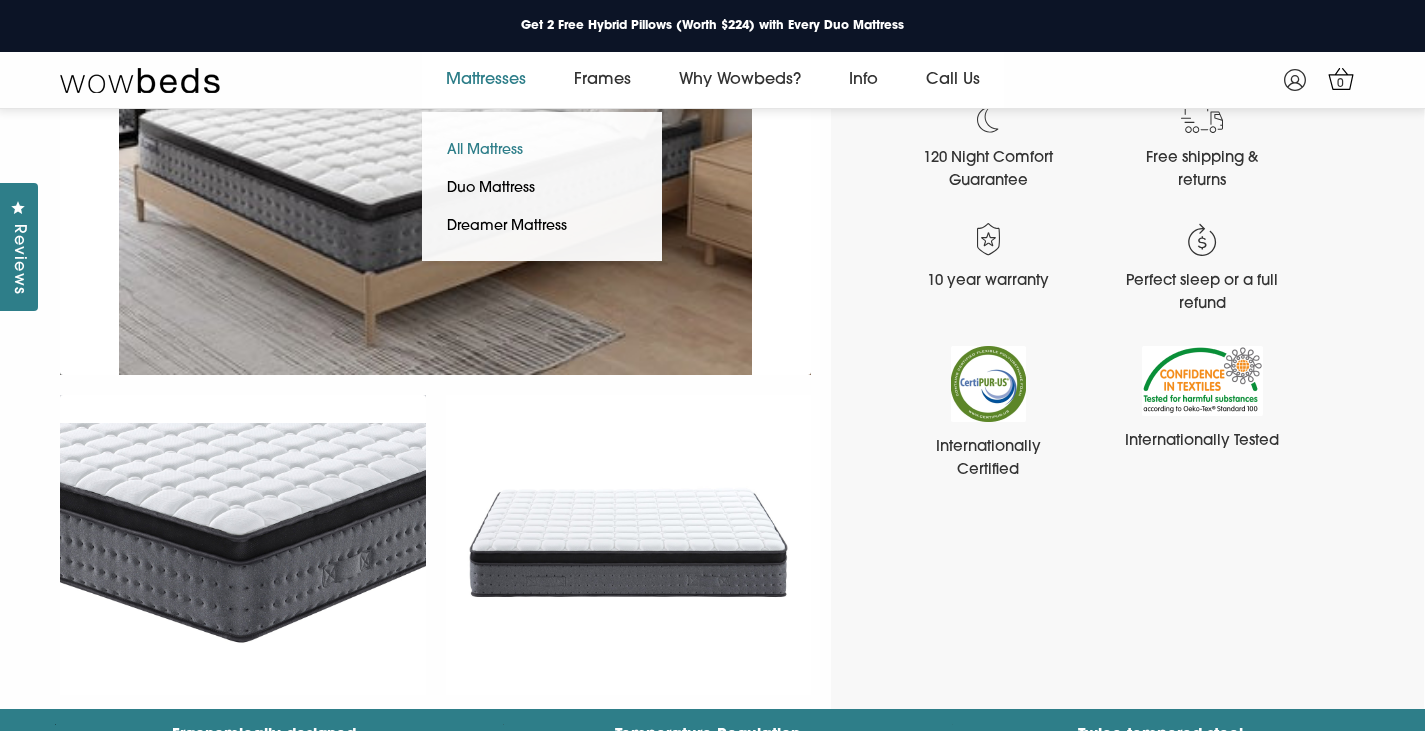 click on "All Mattress" at bounding box center (485, 151) 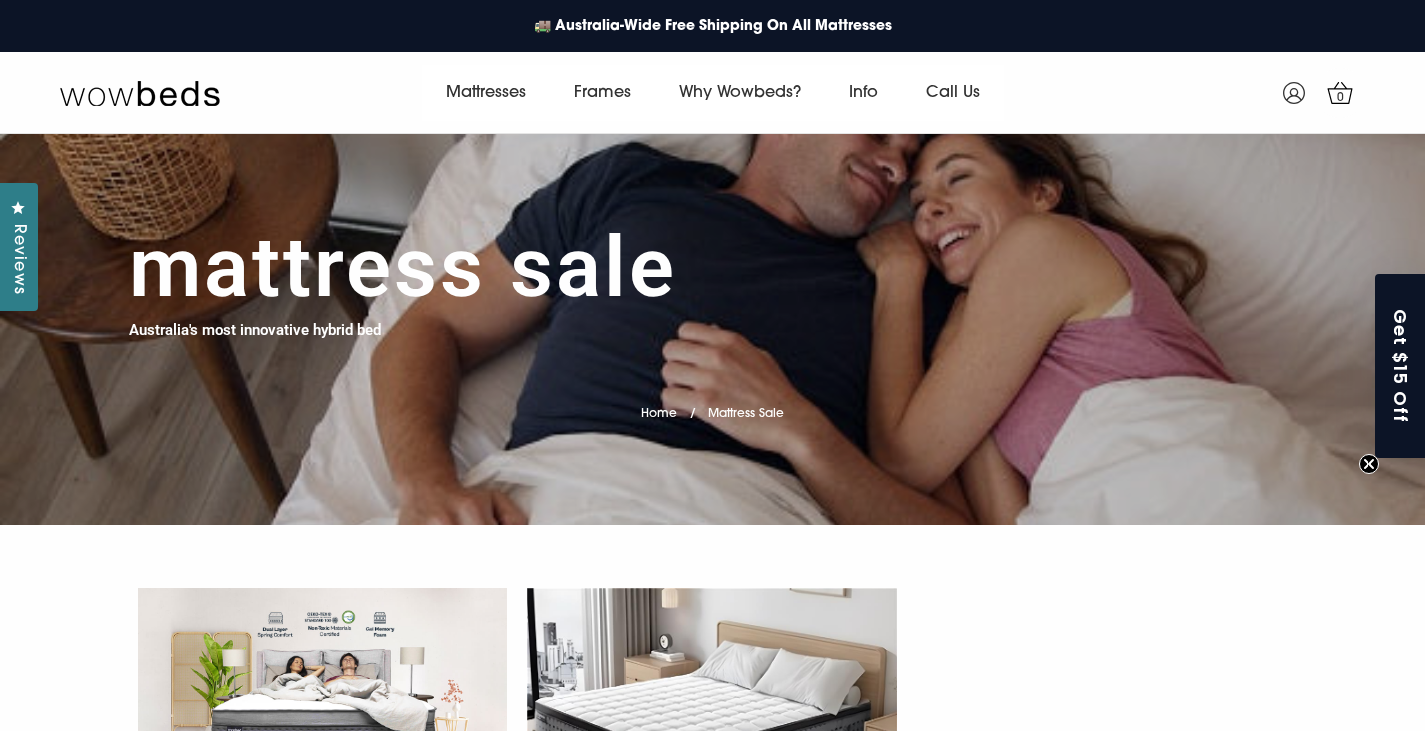 scroll, scrollTop: 0, scrollLeft: 0, axis: both 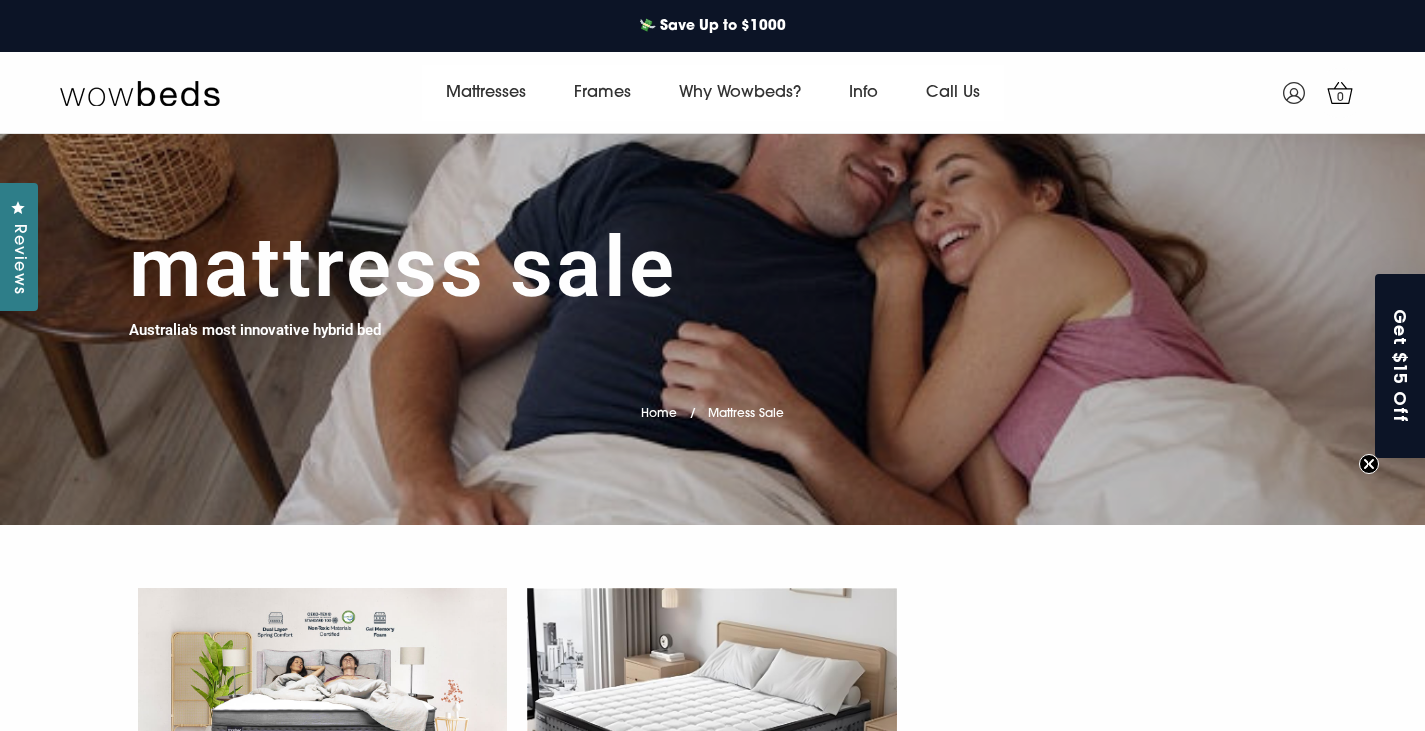 click on "Mattress Sale
Australia's most innovative hybrid bed
Home
/
Mattress Sale" at bounding box center [713, 325] 